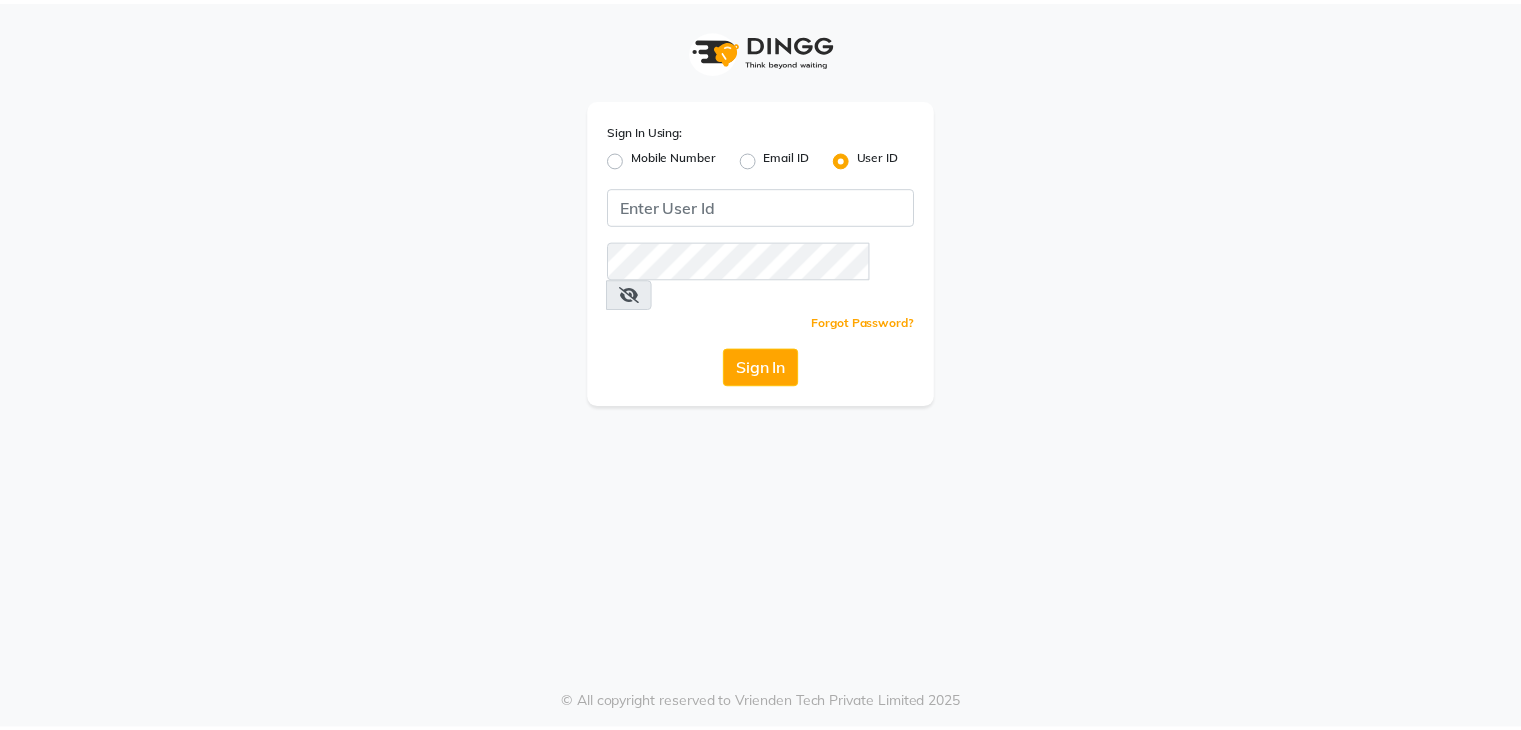 scroll, scrollTop: 0, scrollLeft: 0, axis: both 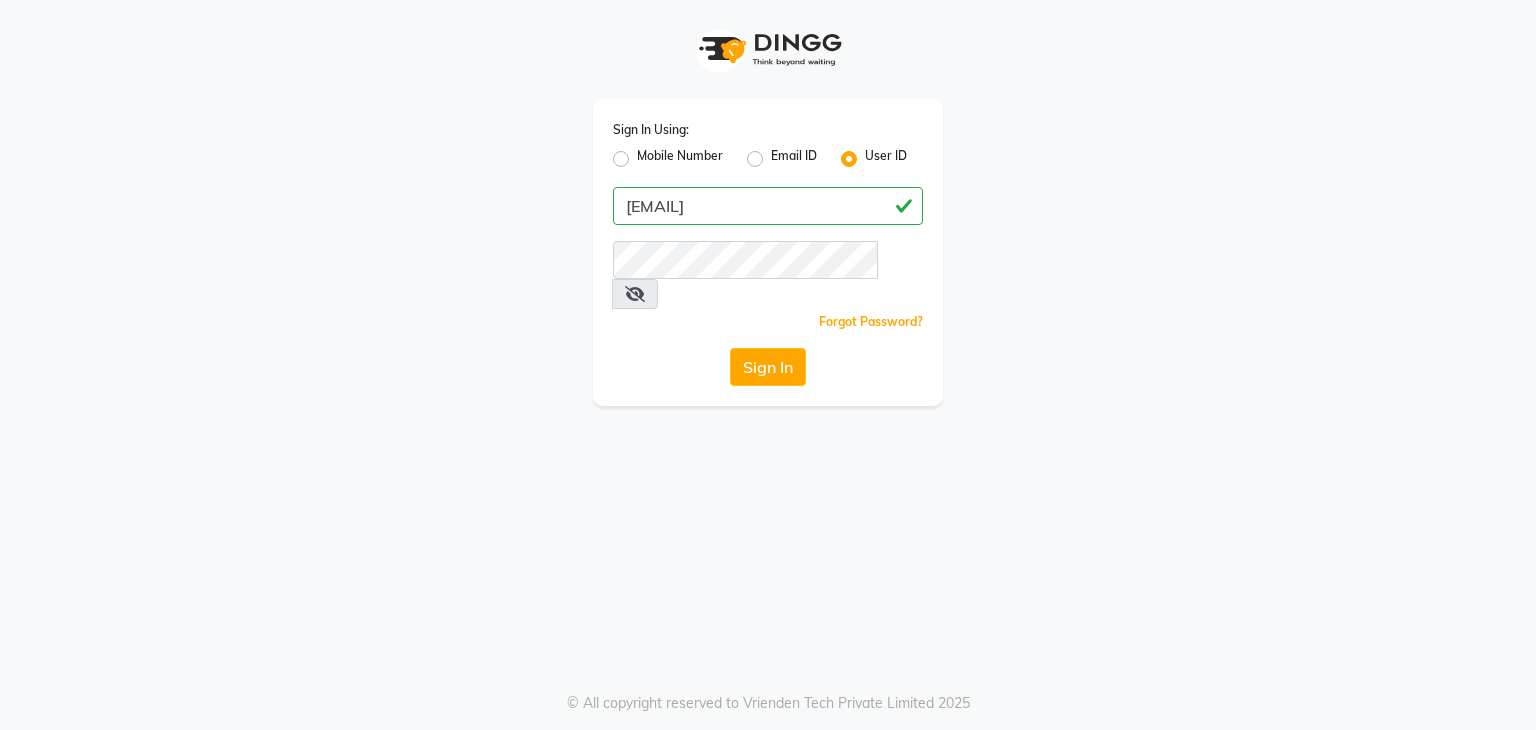 type on "[EMAIL]" 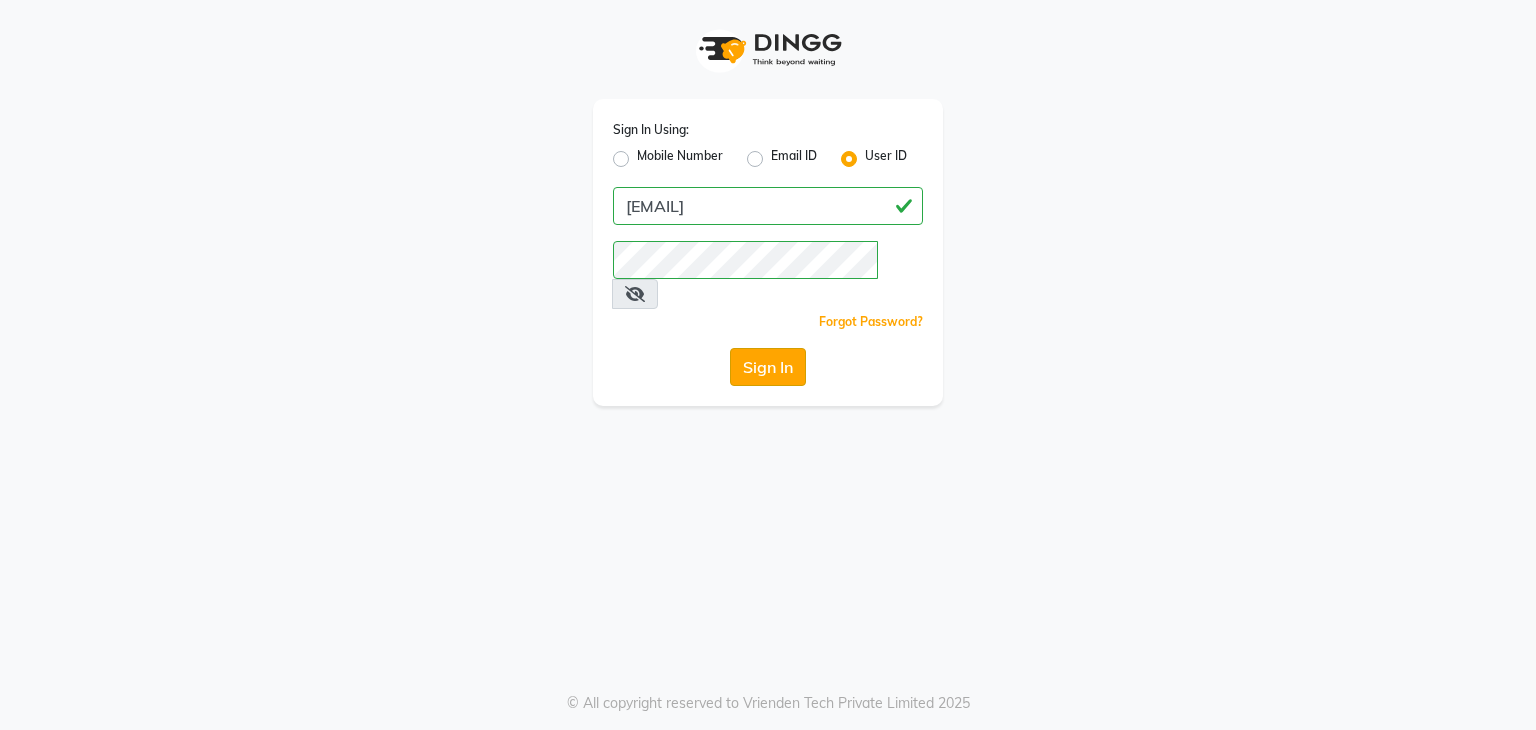 click on "Sign In" 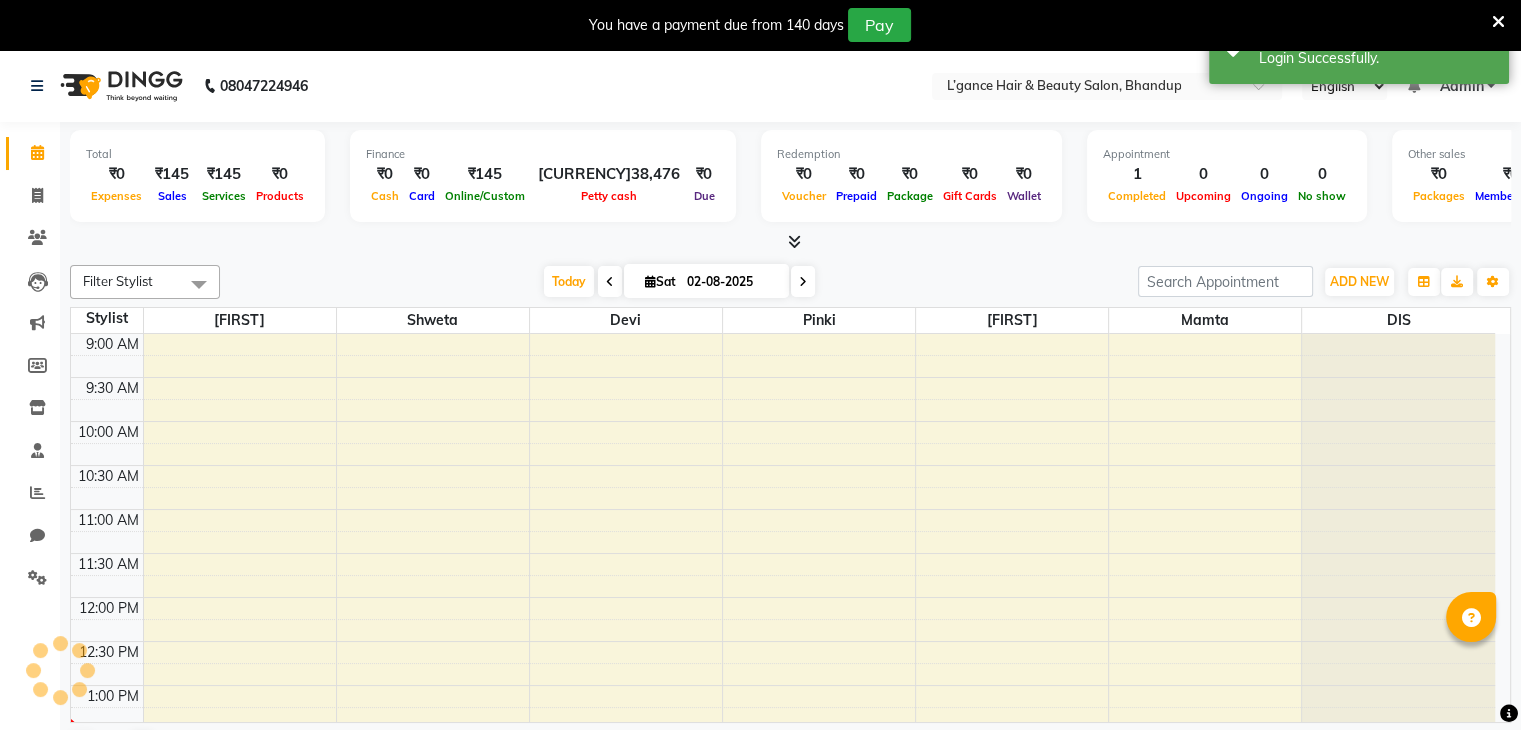 scroll, scrollTop: 0, scrollLeft: 0, axis: both 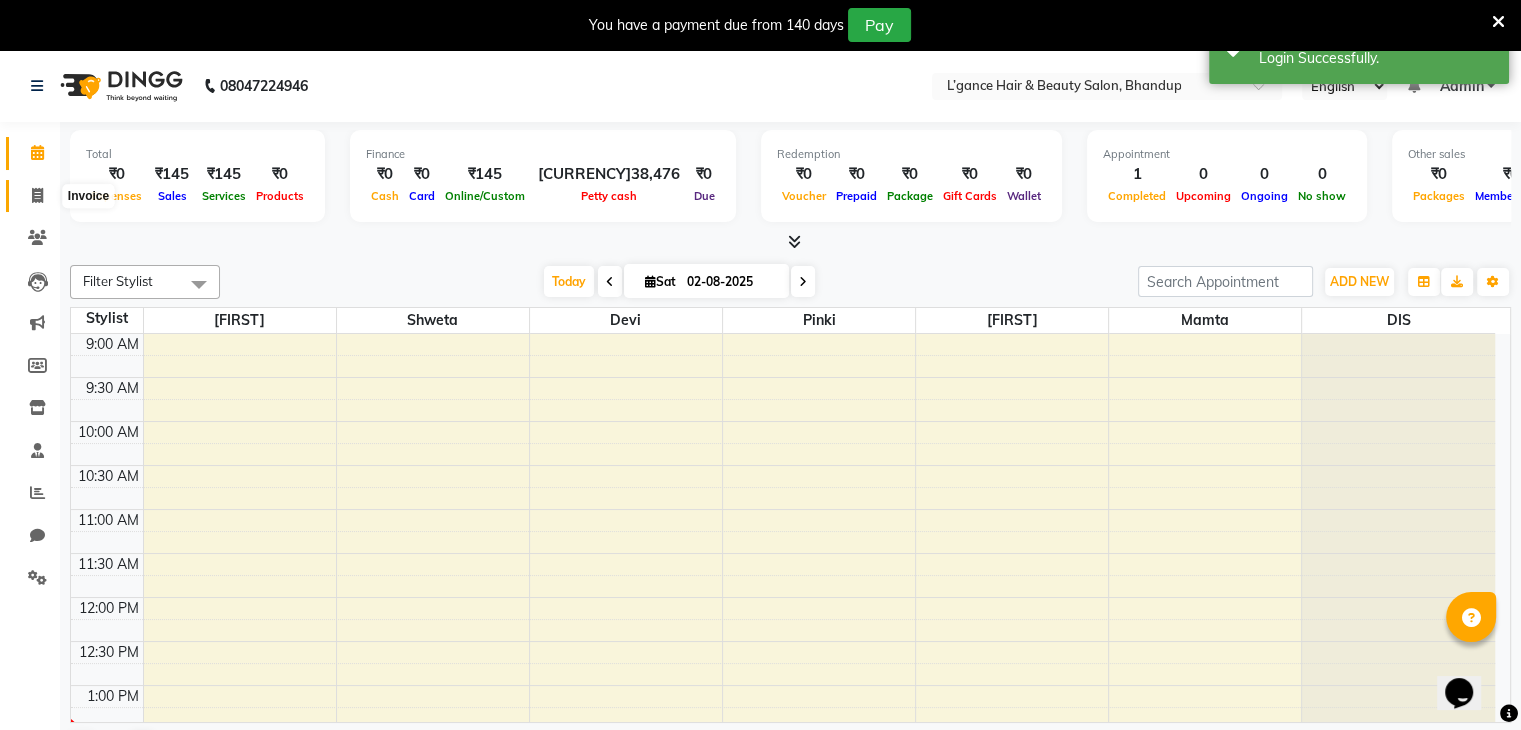 click 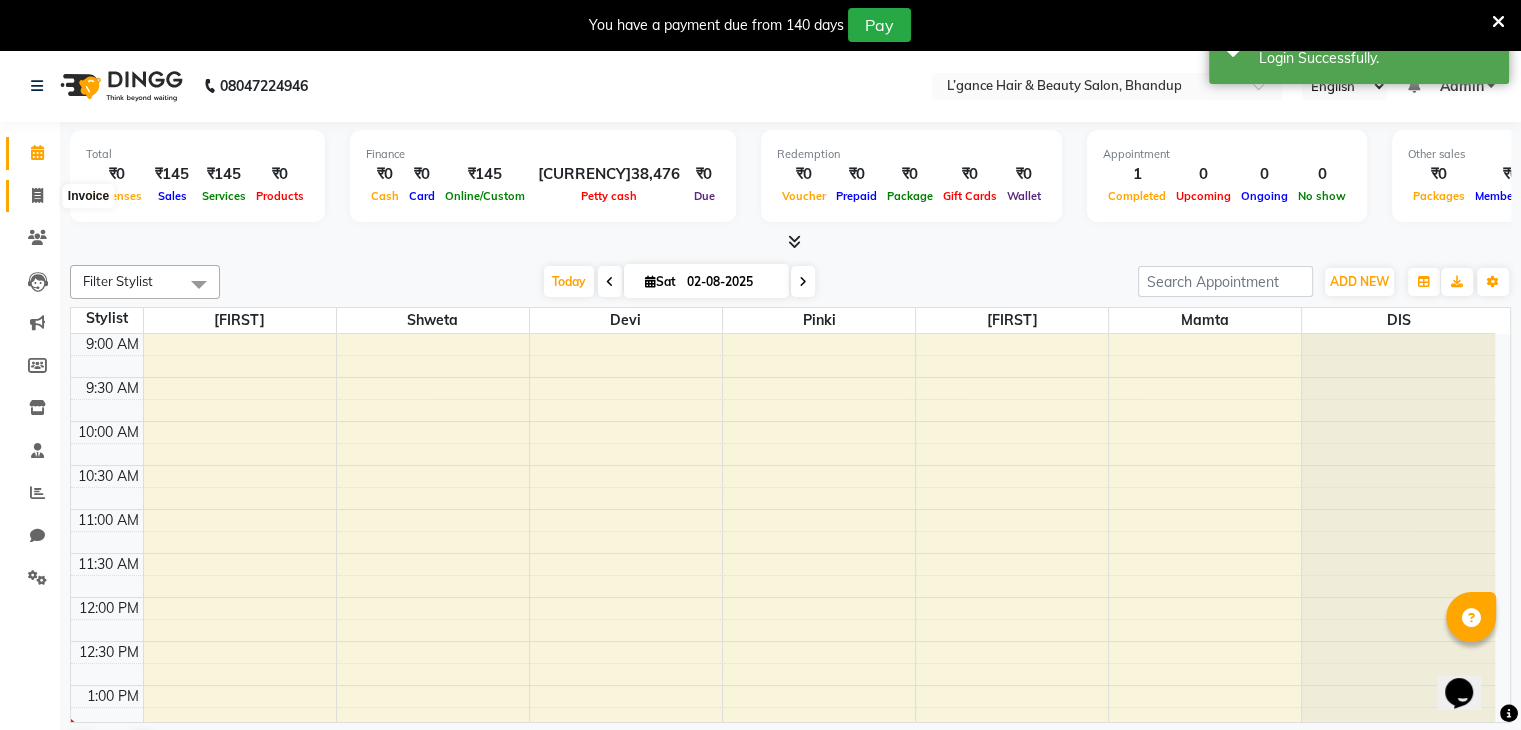 select on "service" 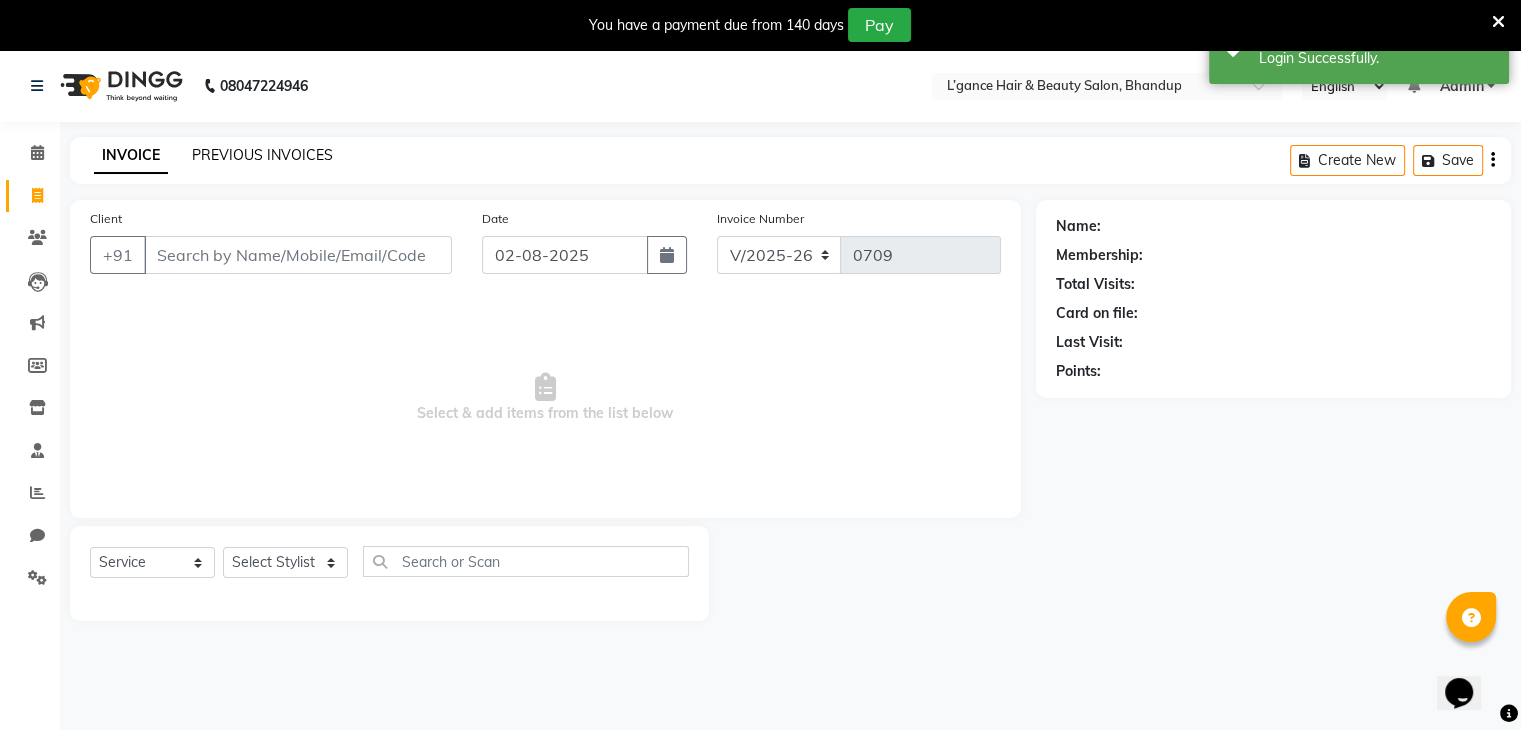 click on "PREVIOUS INVOICES" 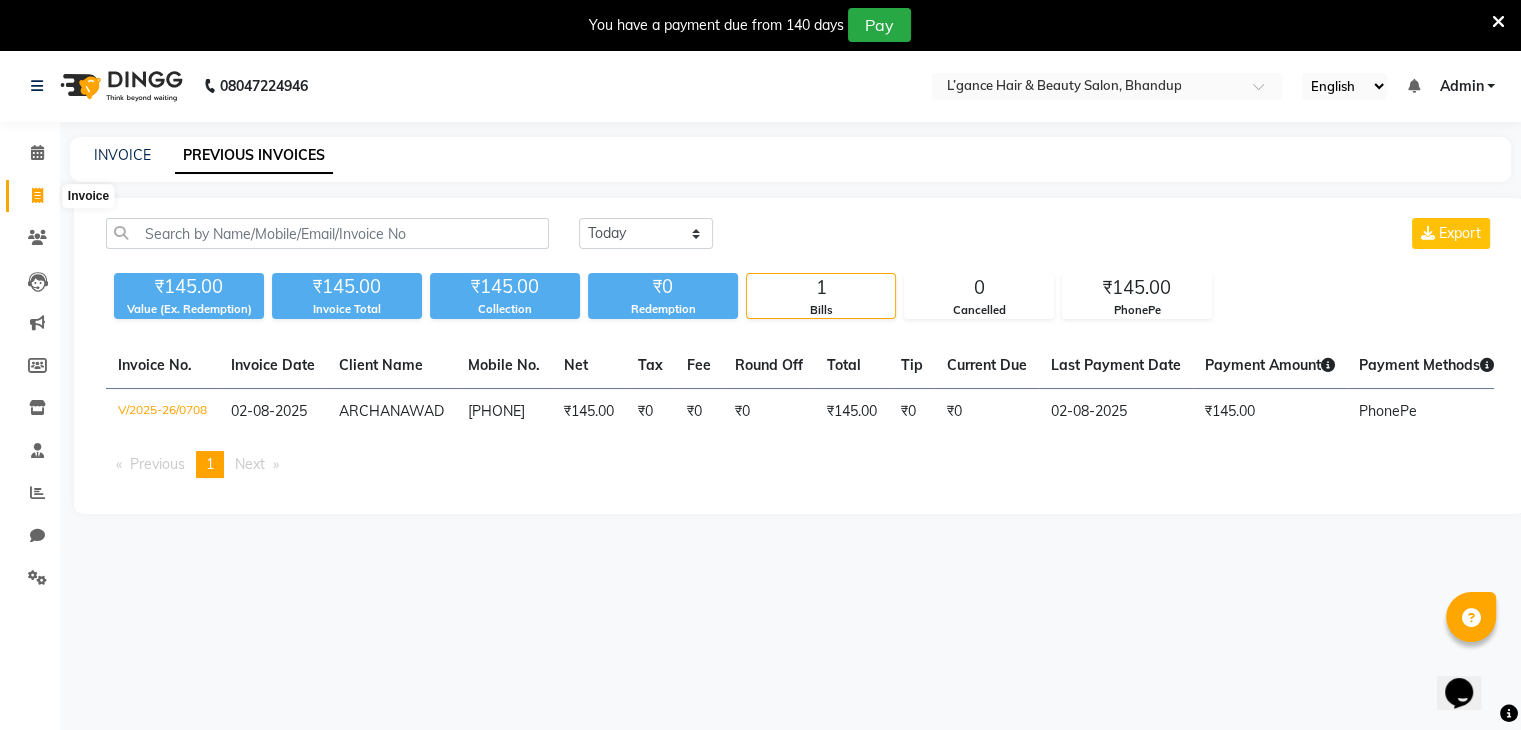 click 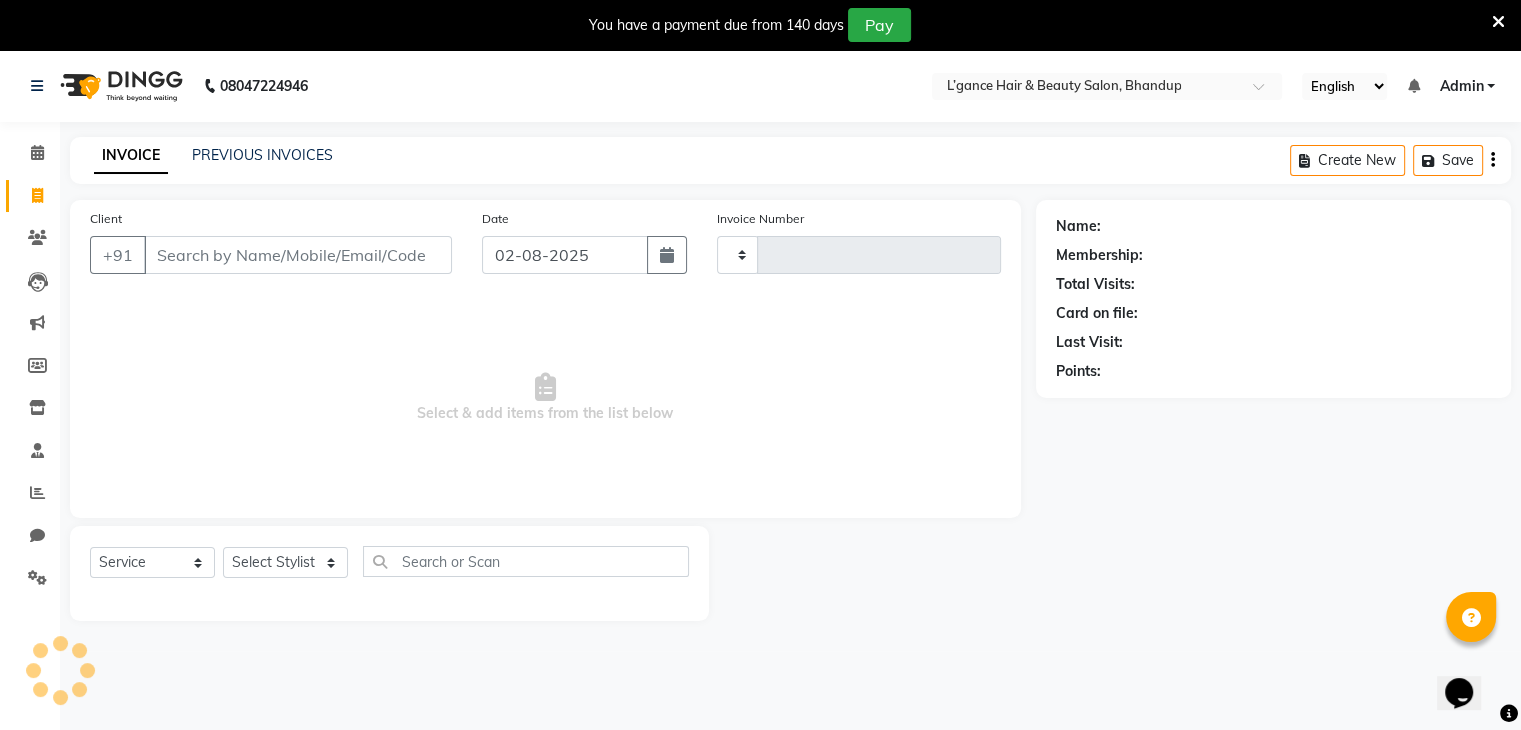 scroll, scrollTop: 7, scrollLeft: 0, axis: vertical 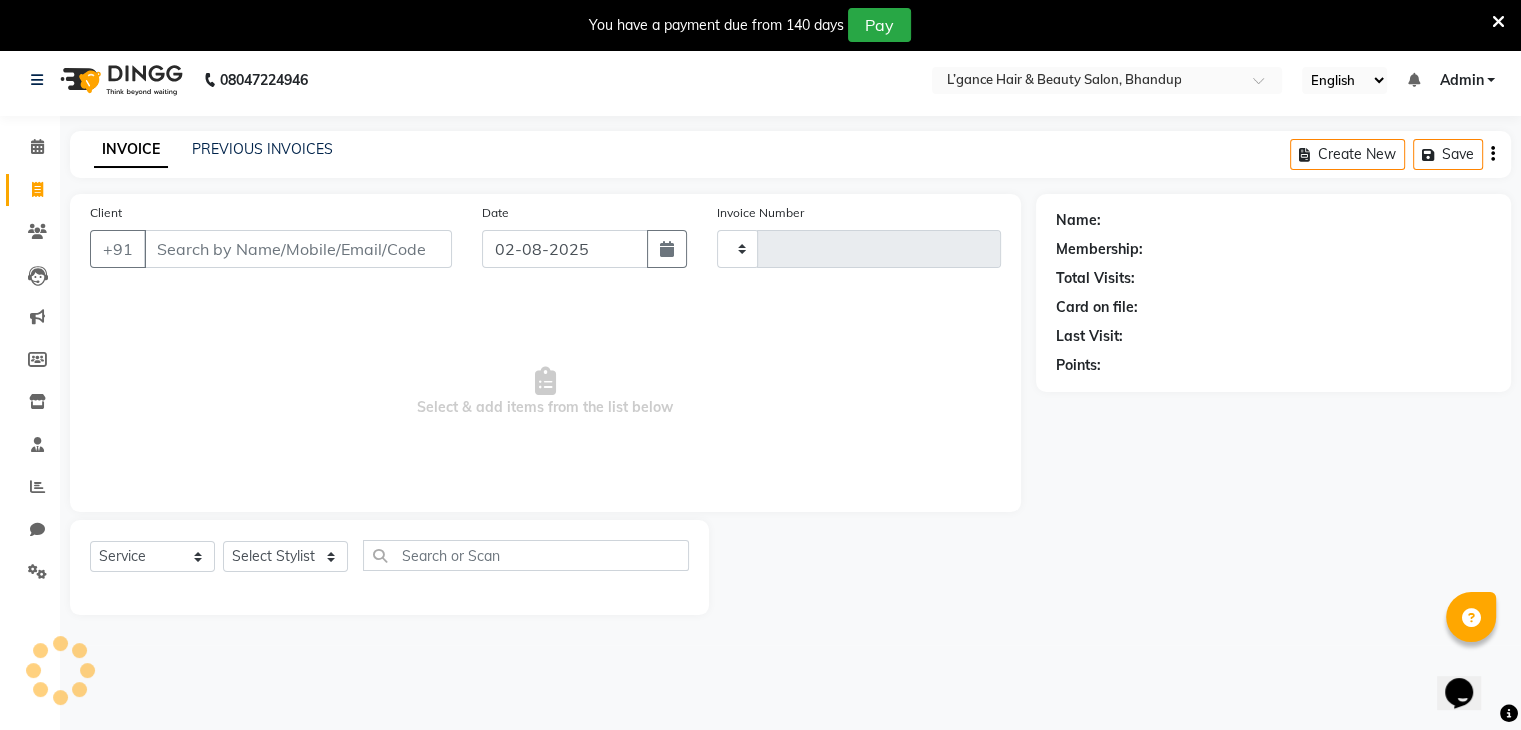 type on "0709" 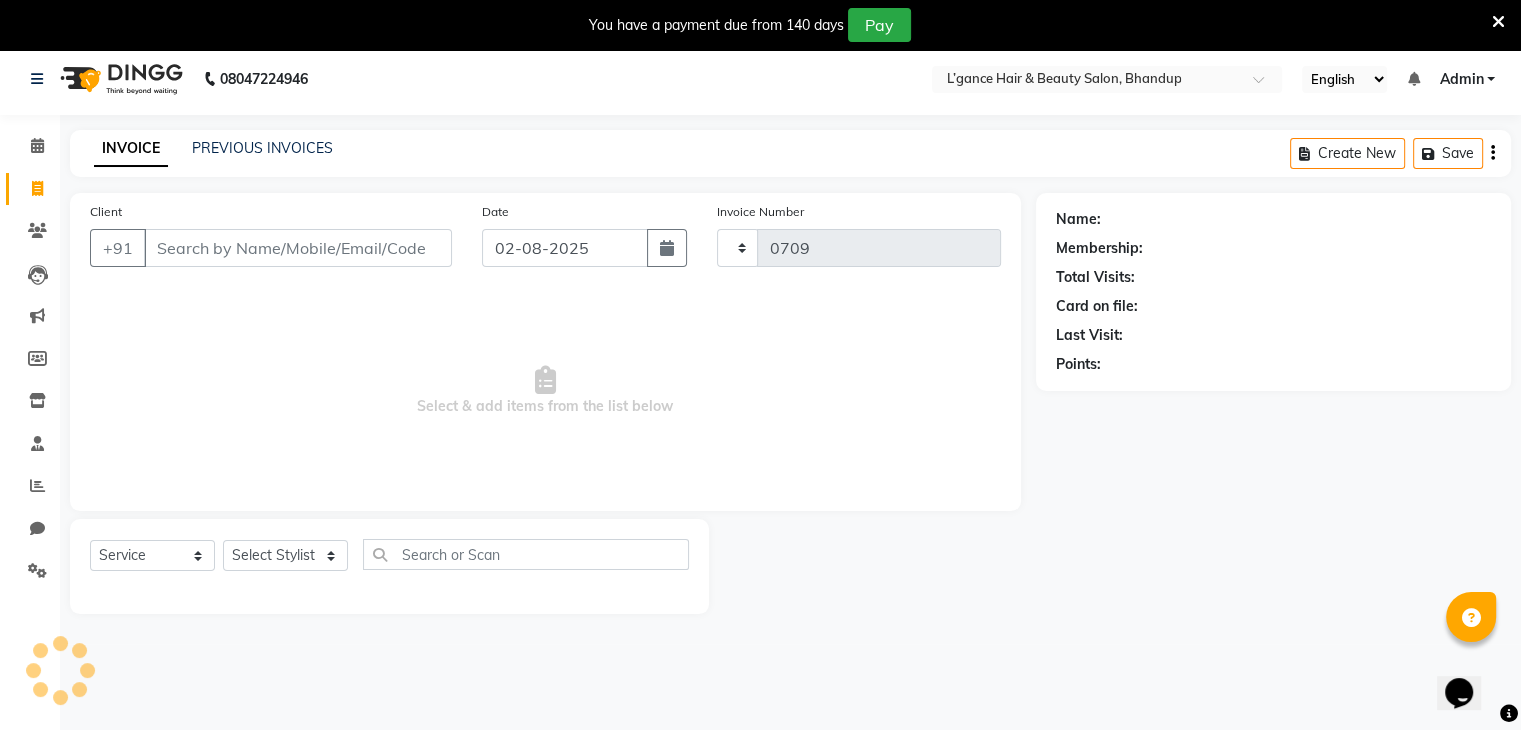 select on "7828" 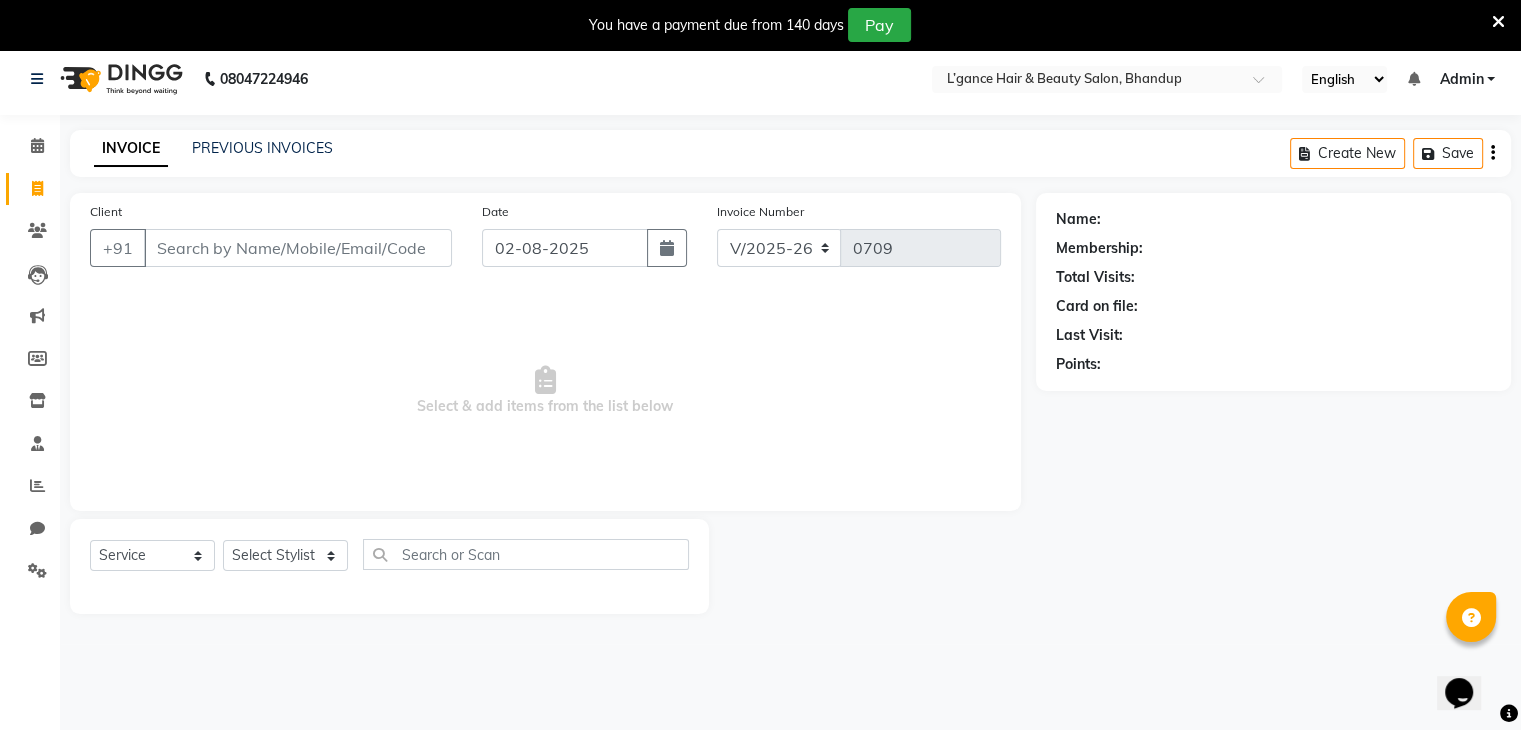 click on "Client" at bounding box center [298, 248] 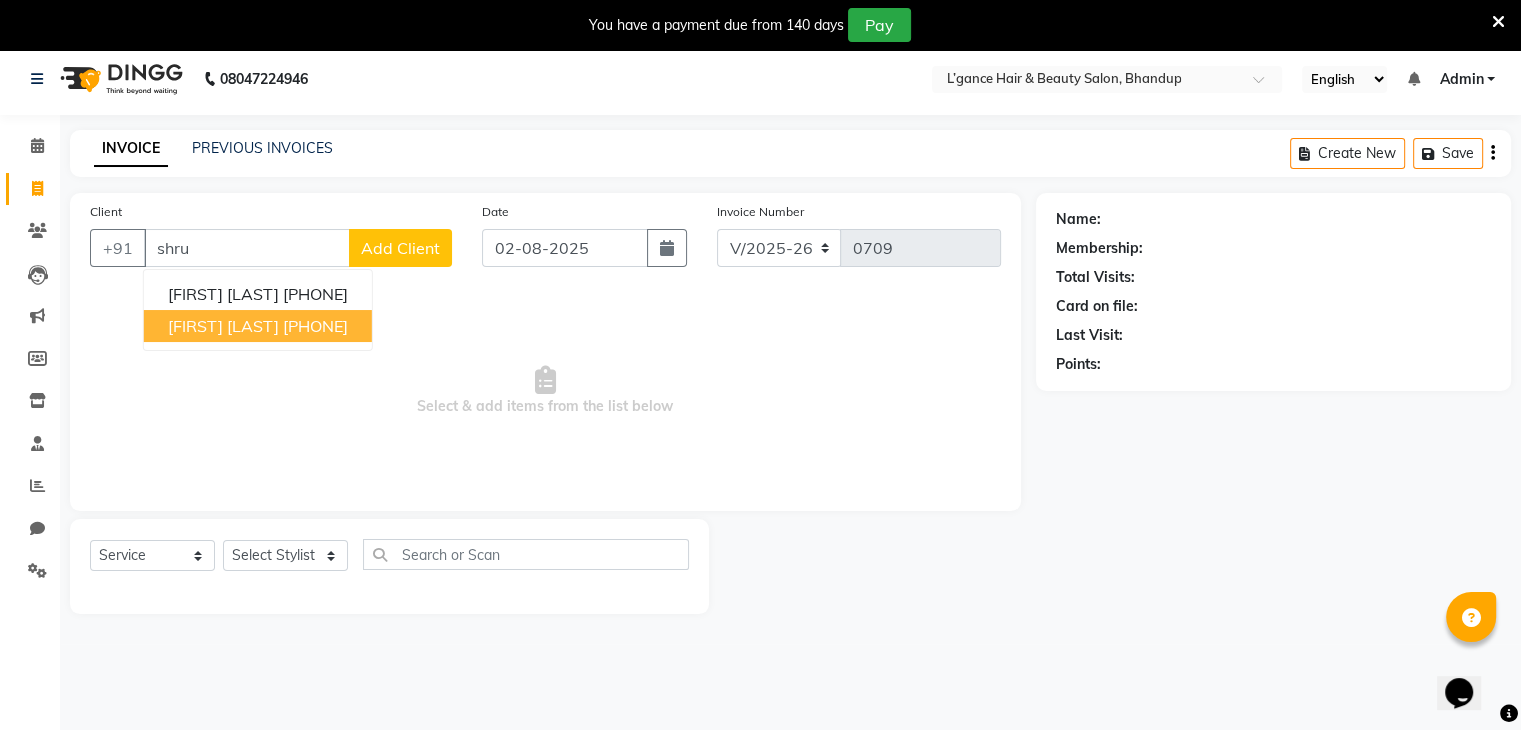 click on "[FIRST] [LAST] [PHONE]" at bounding box center (258, 326) 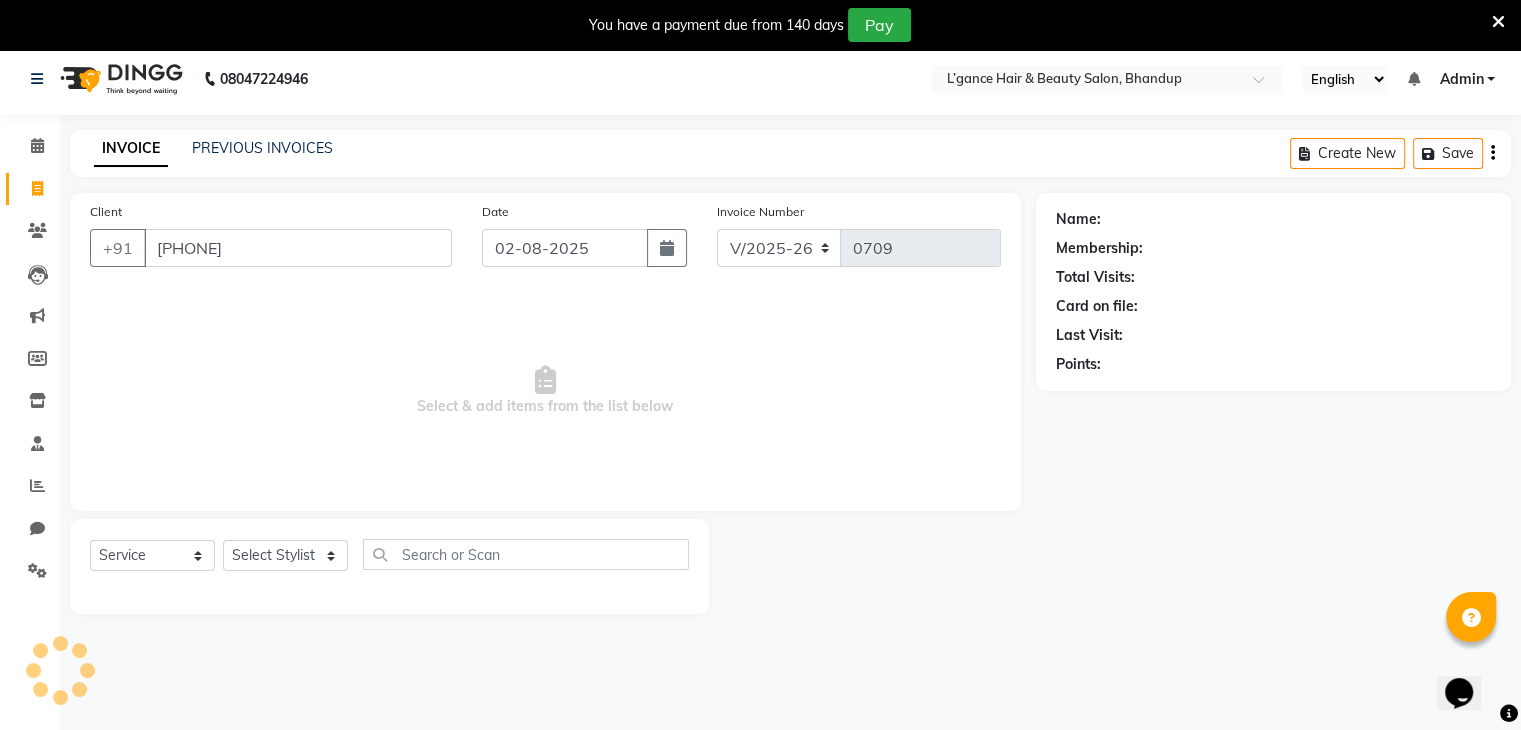 type on "[PHONE]" 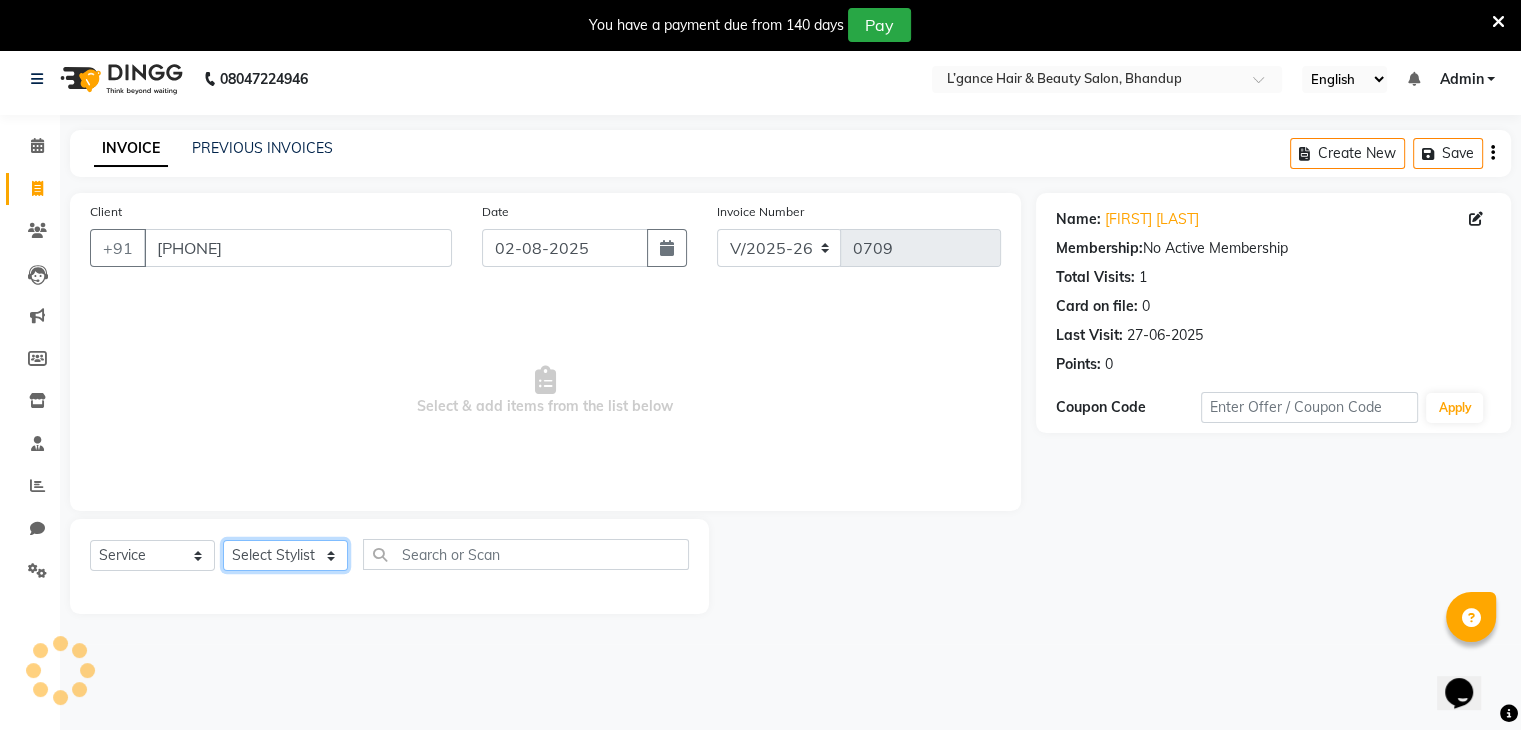 click on "Select Stylist Devi DIS Mamta Pinki Rajiya Rupal Shweta Uma UNKNOWN" 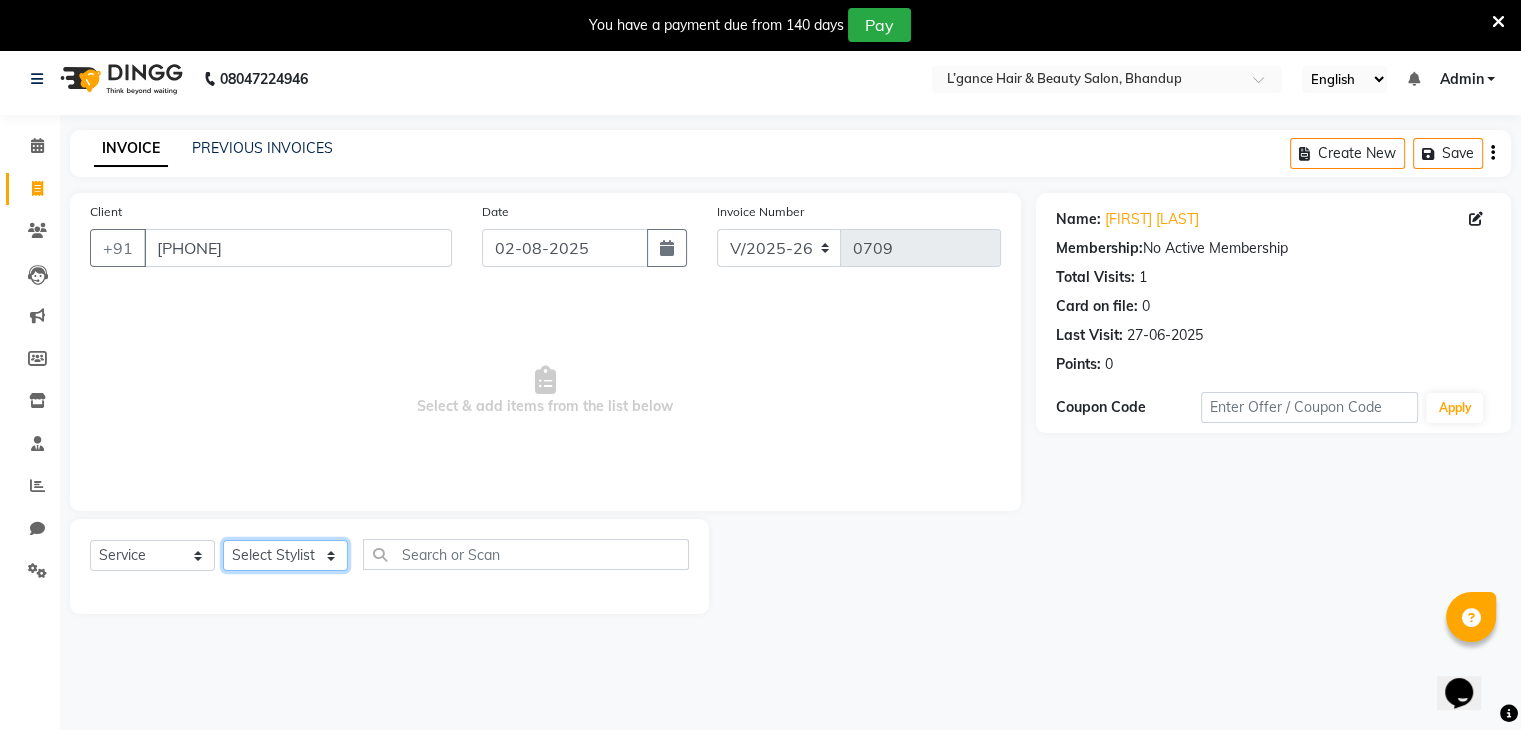 select on "70654" 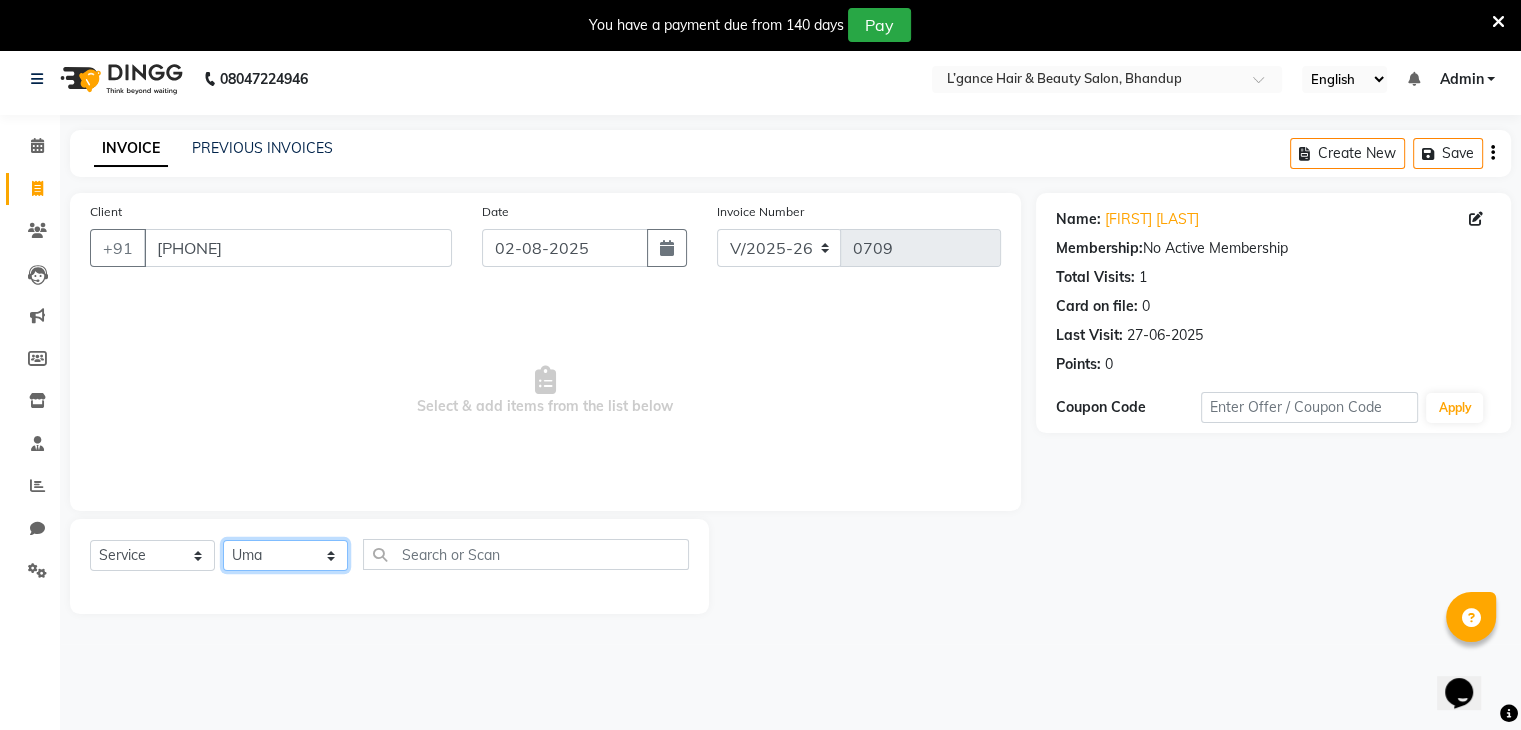 click on "Select Stylist Devi DIS Mamta Pinki Rajiya Rupal Shweta Uma UNKNOWN" 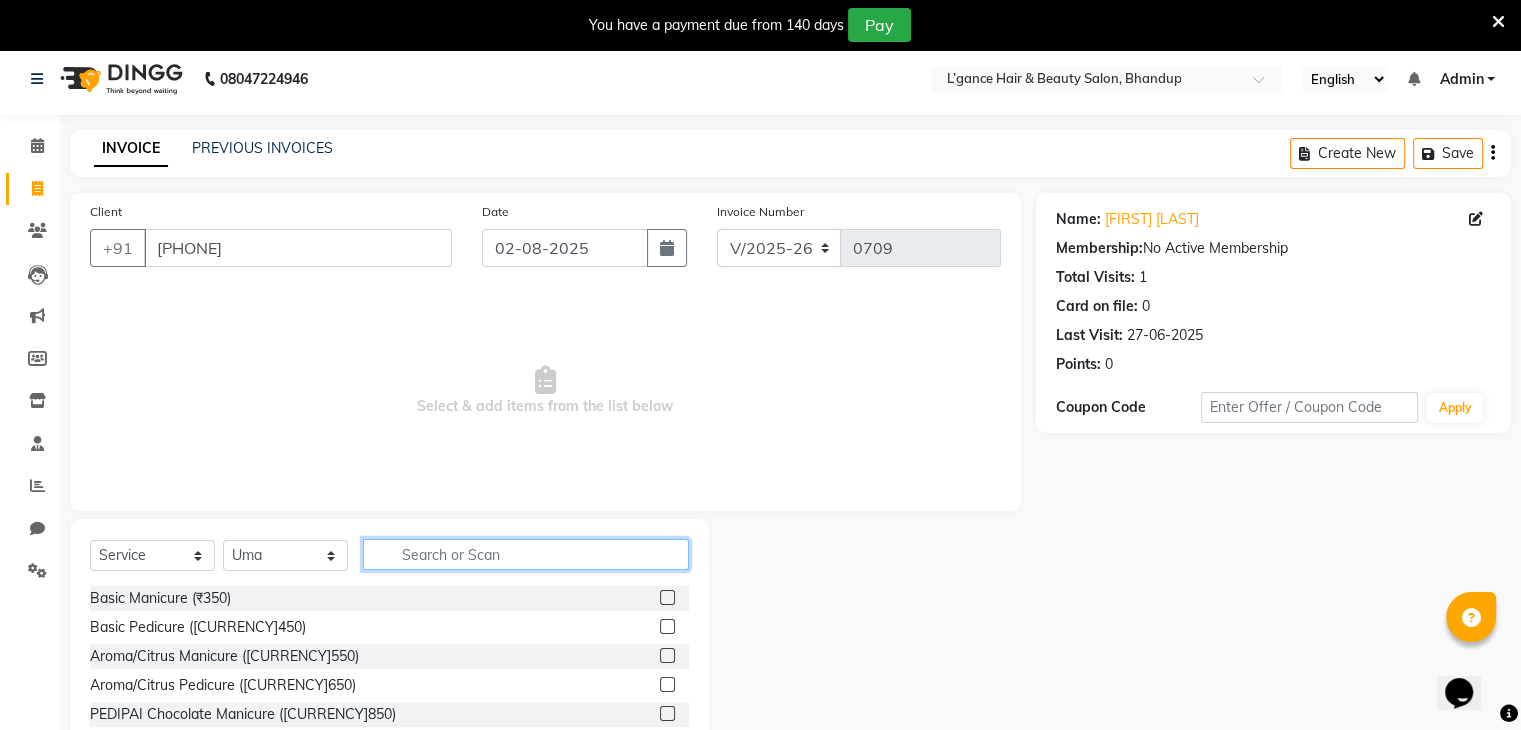 click 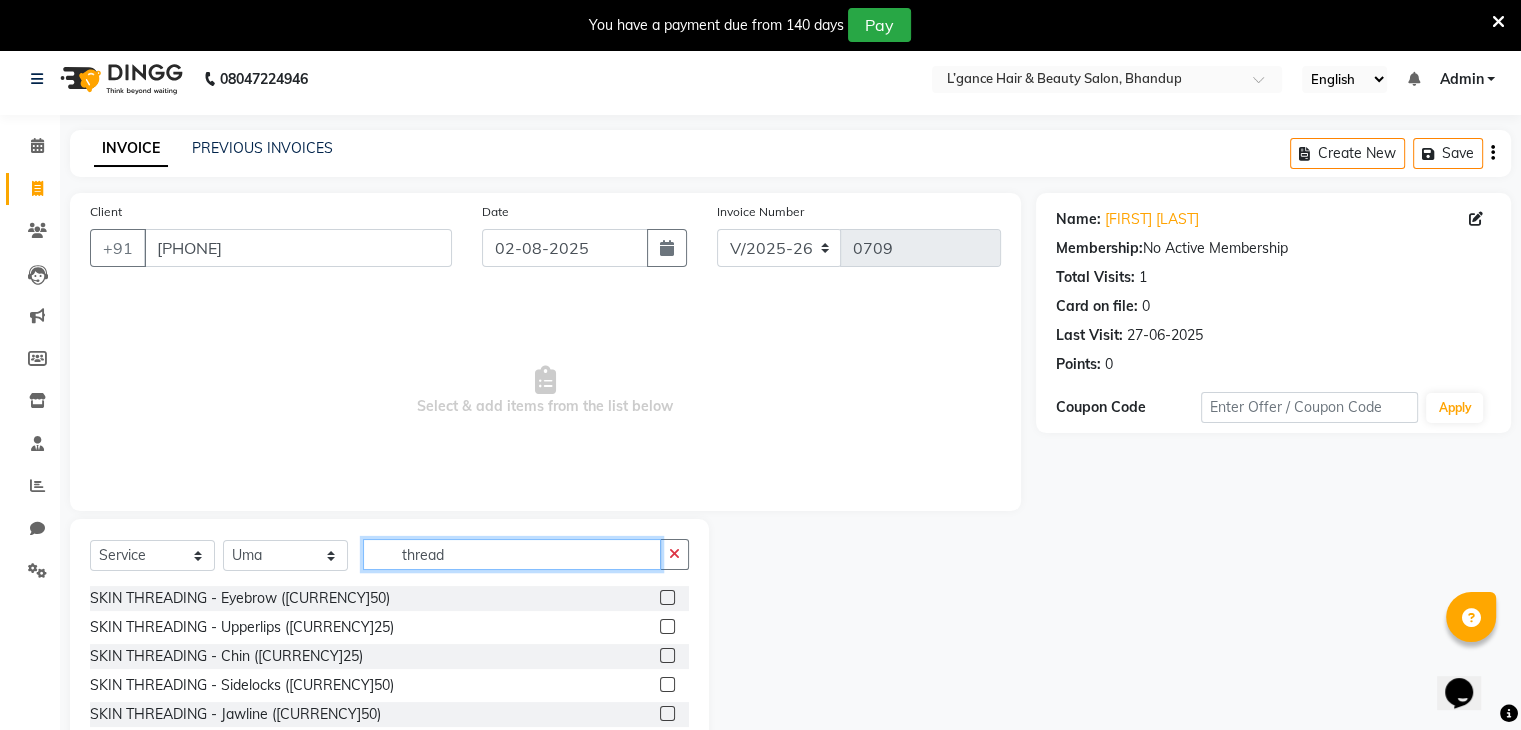 type on "thread" 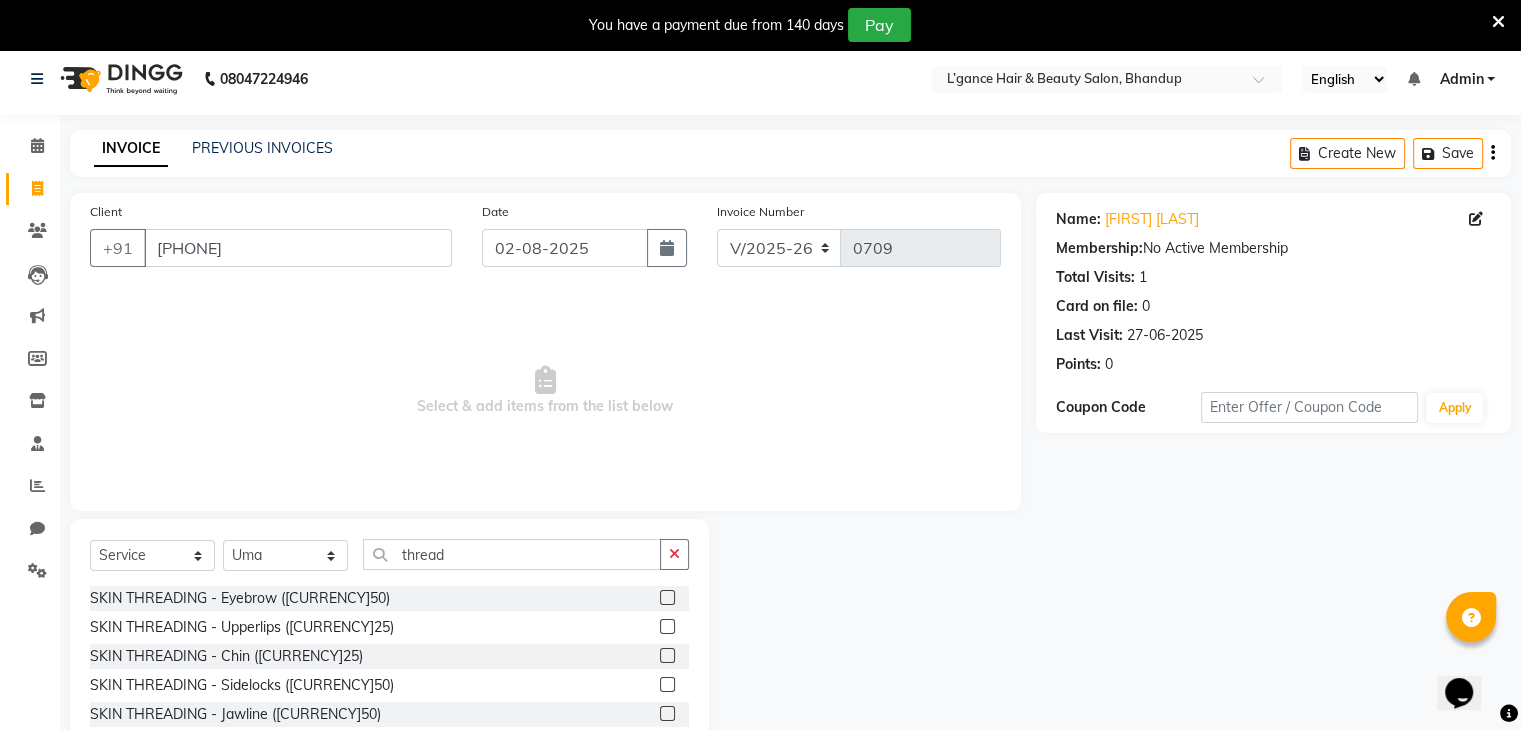 click 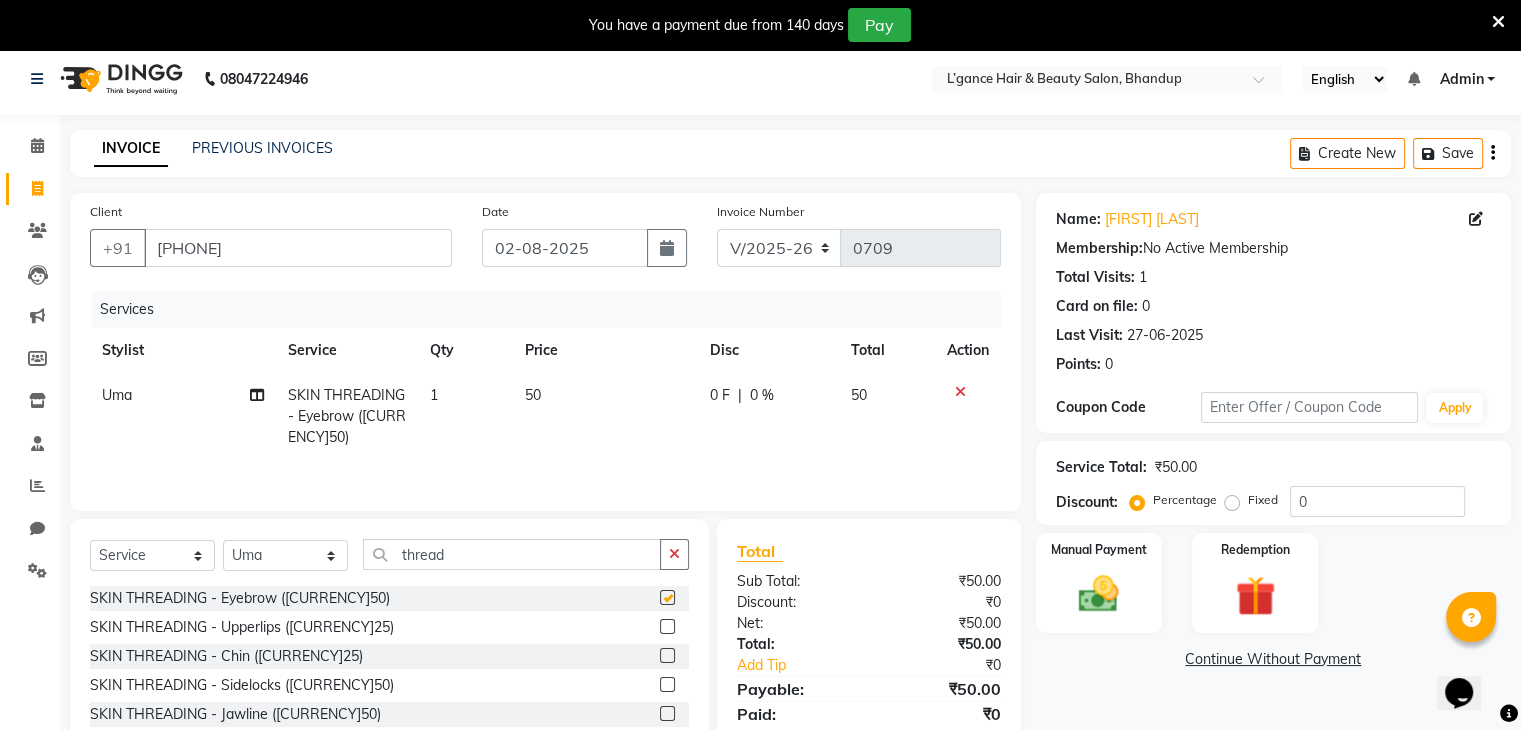 checkbox on "false" 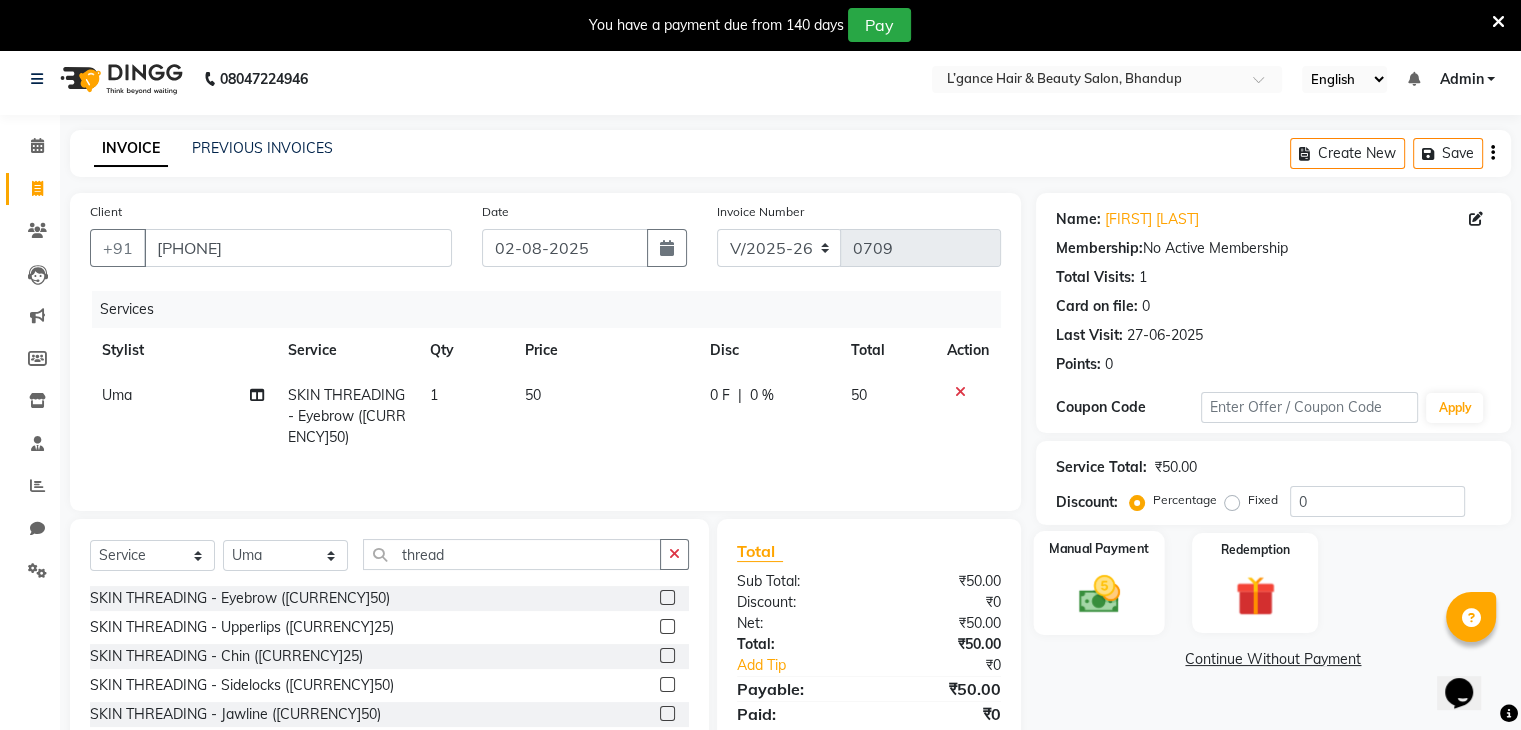 click 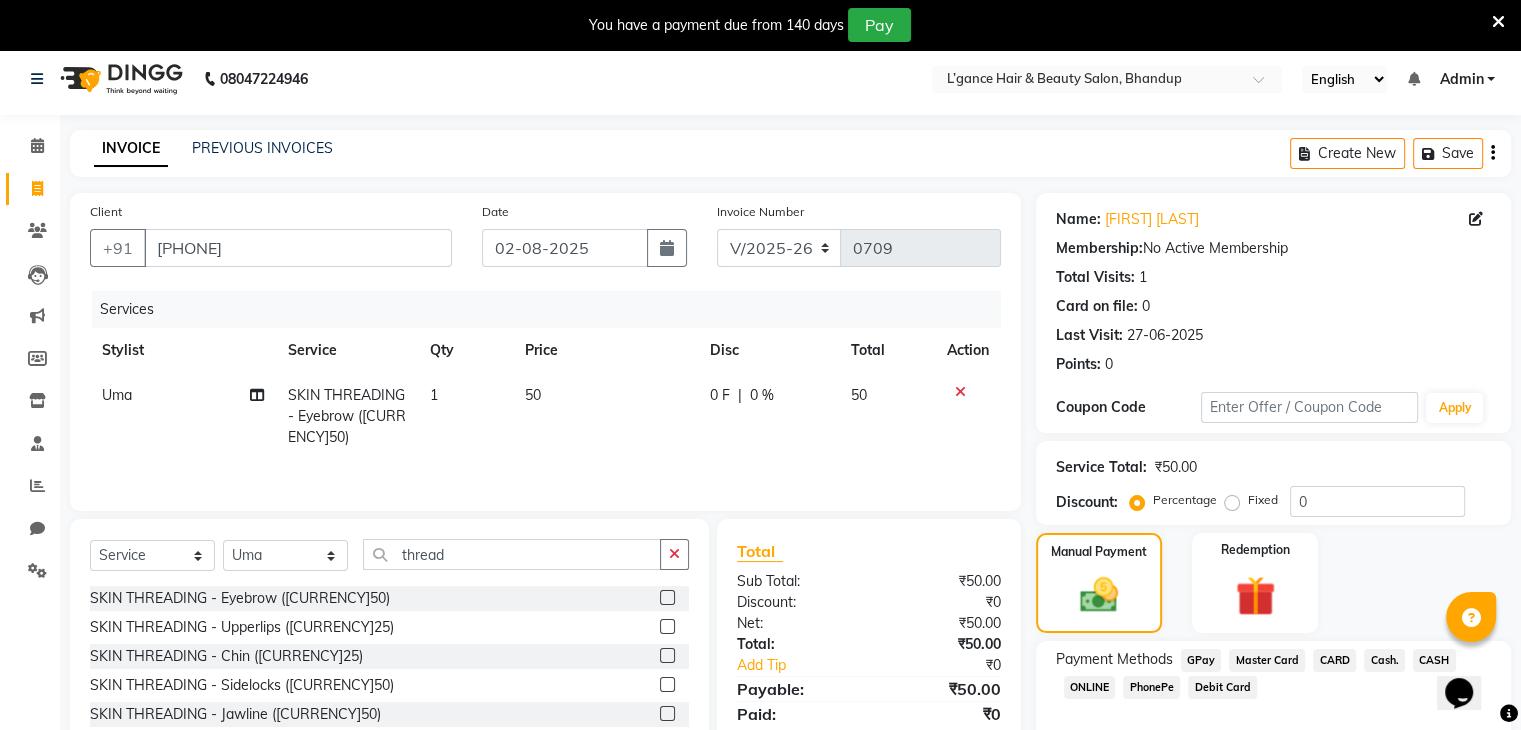 click on "PhonePe" 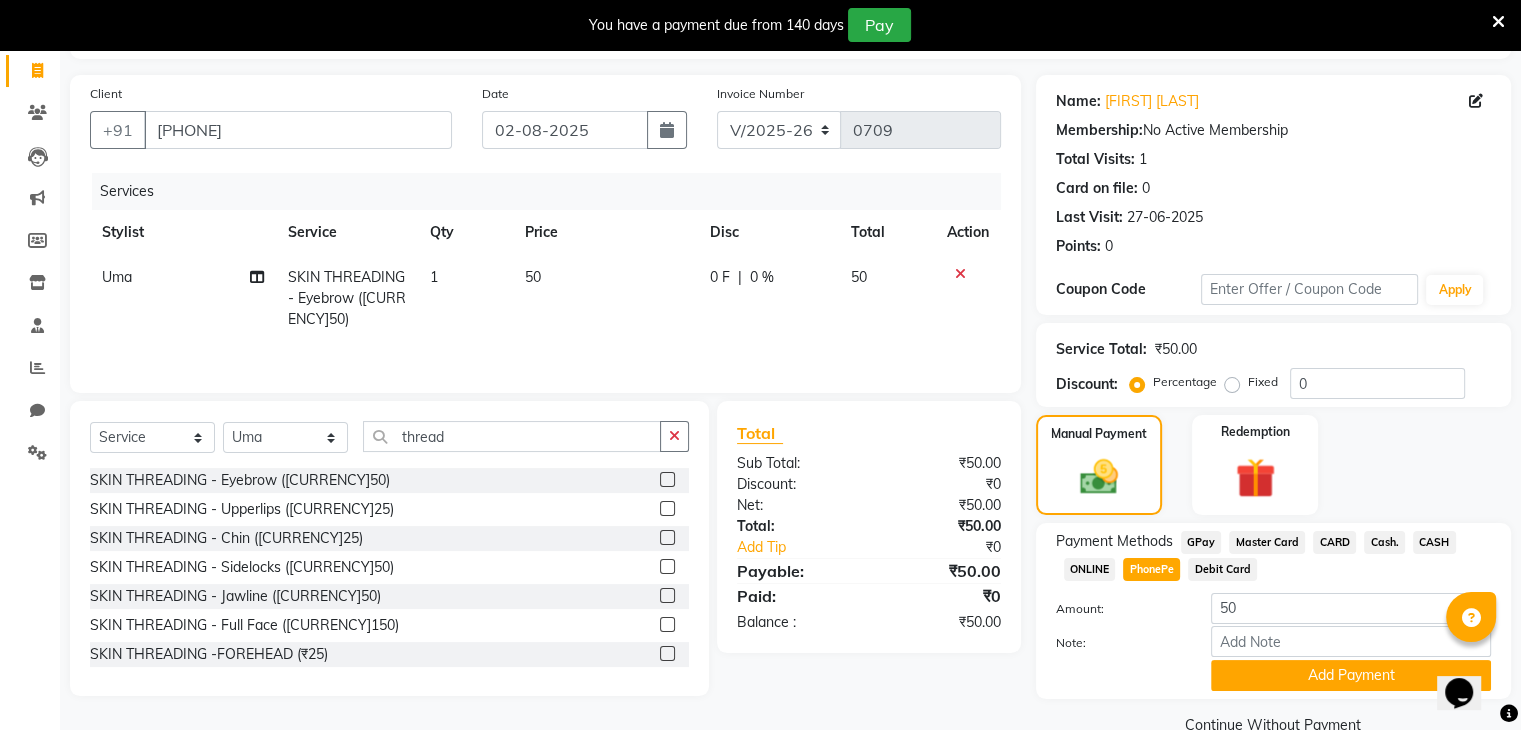 scroll, scrollTop: 167, scrollLeft: 0, axis: vertical 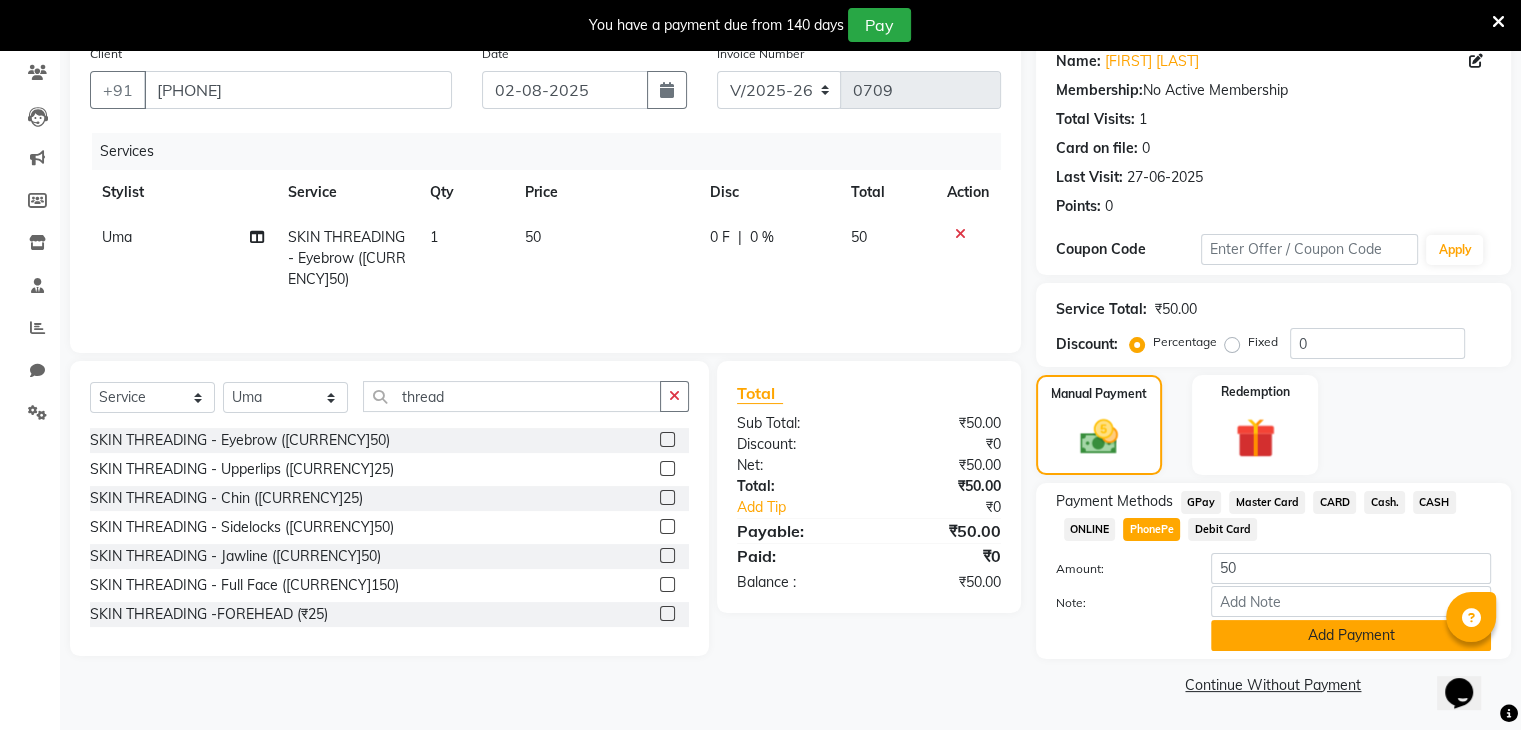click on "Add Payment" 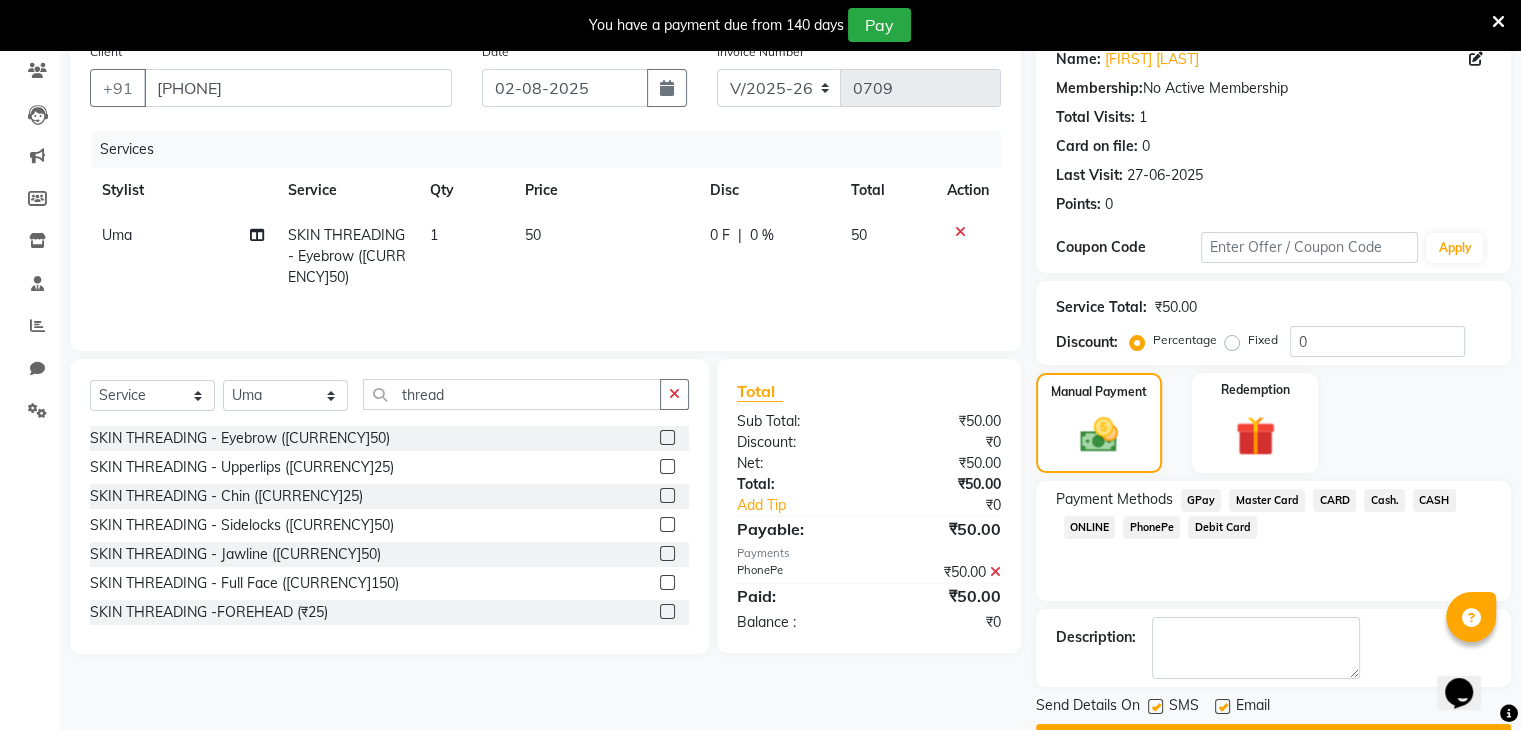 scroll, scrollTop: 220, scrollLeft: 0, axis: vertical 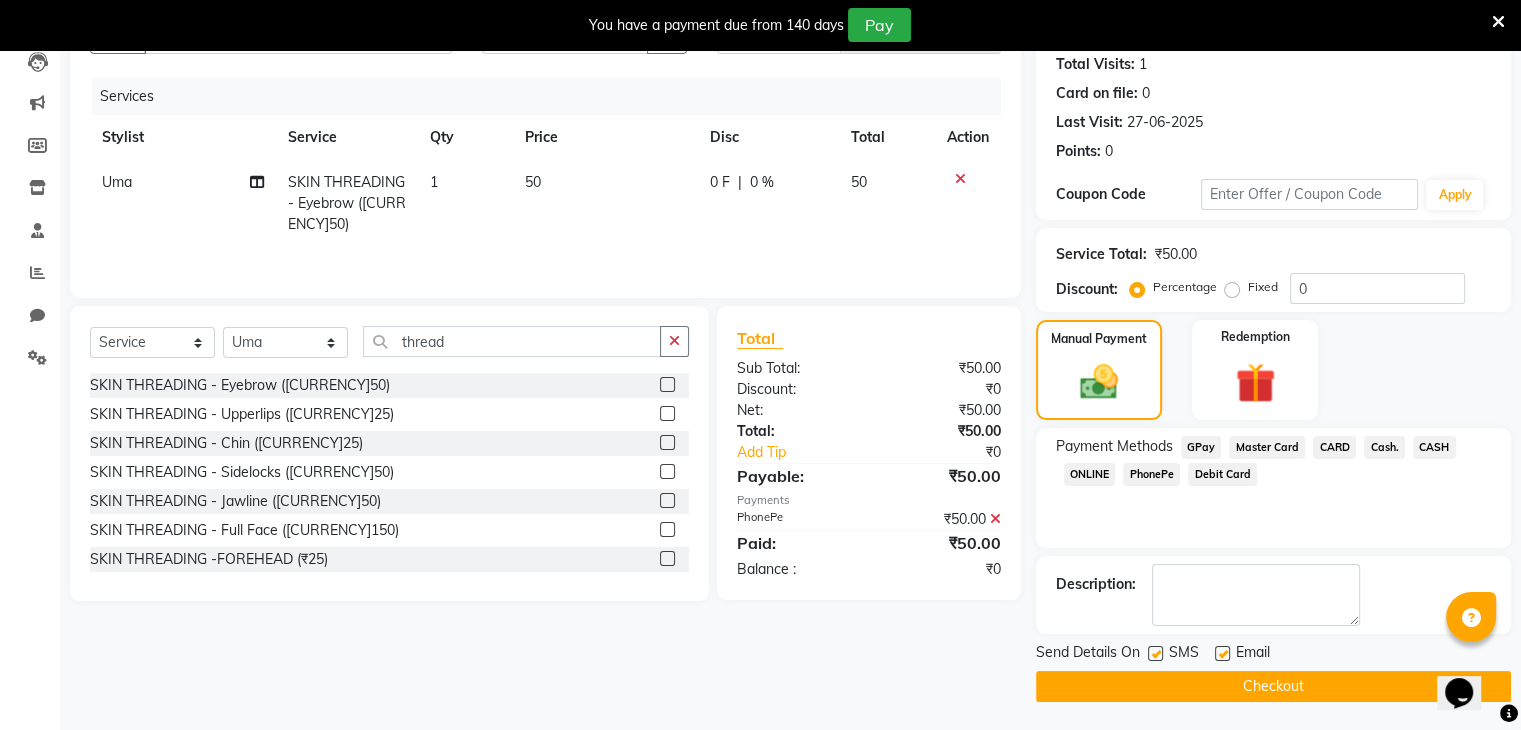 click on "Checkout" 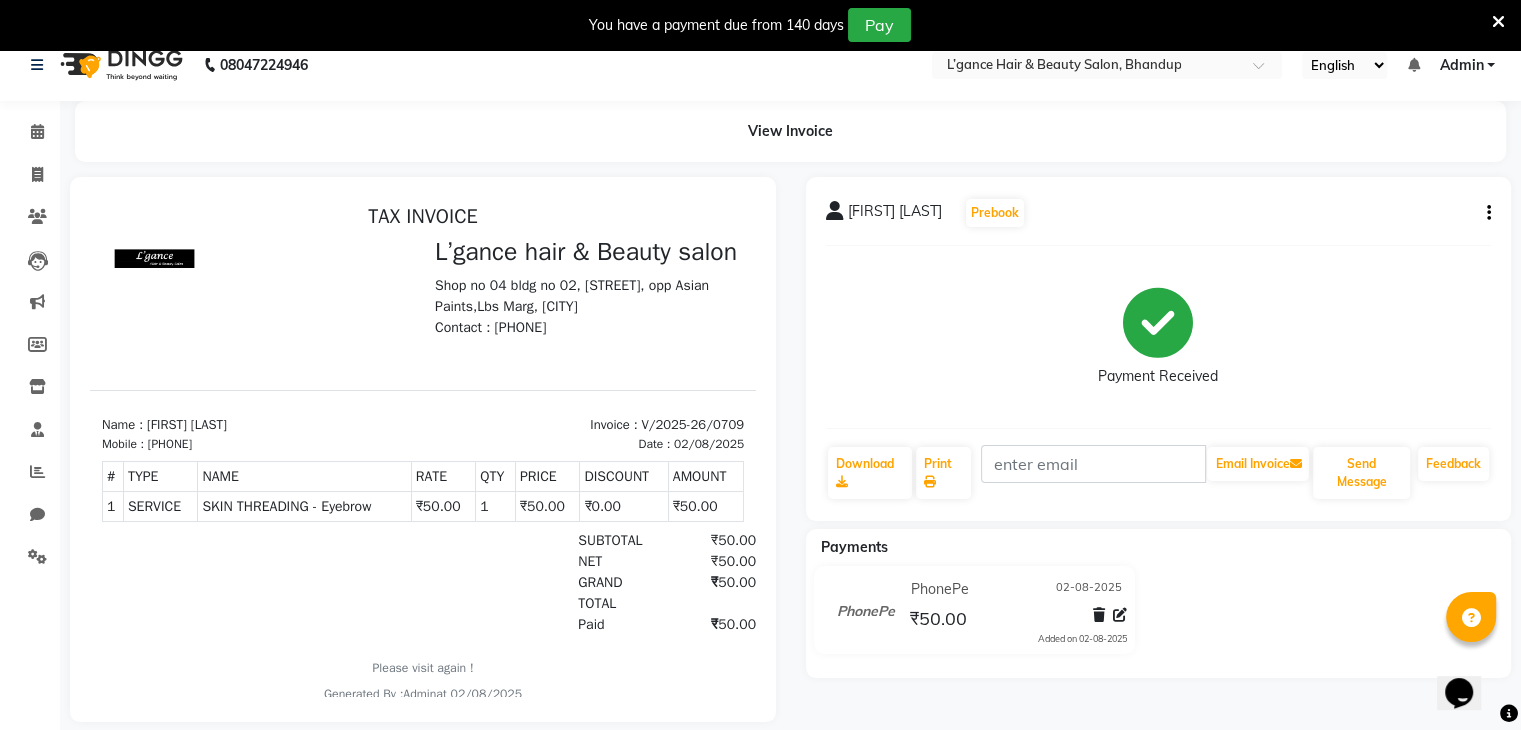 scroll, scrollTop: 17, scrollLeft: 0, axis: vertical 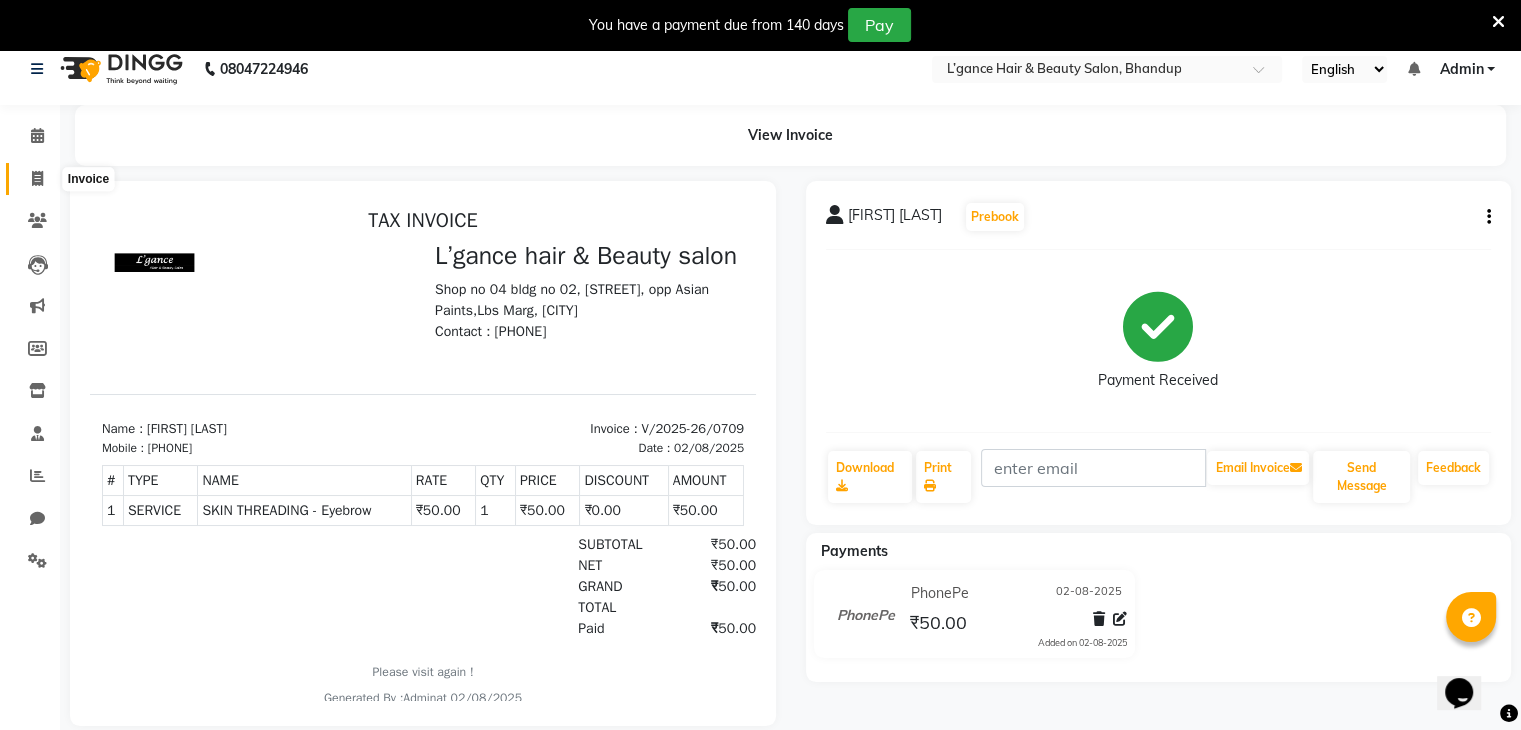 click 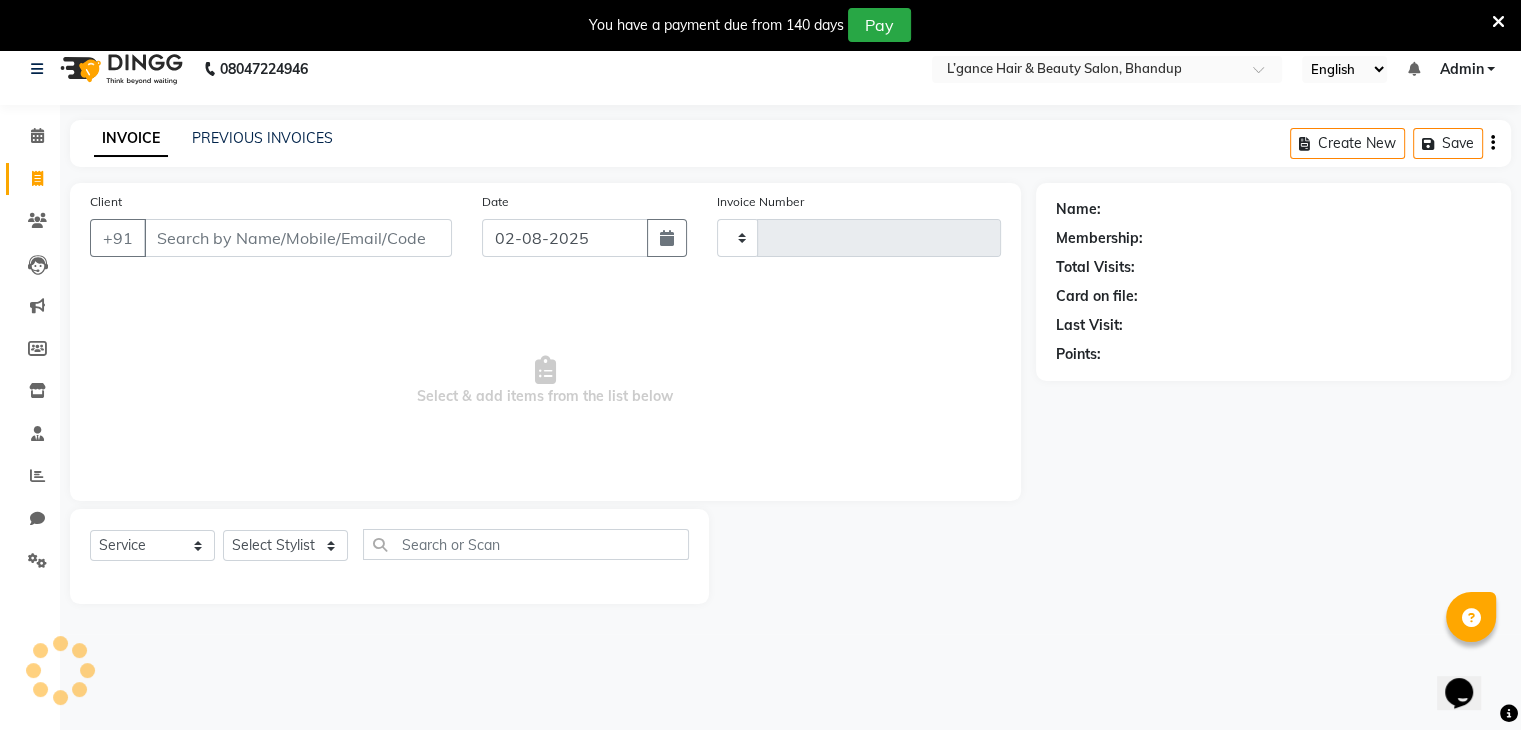 scroll, scrollTop: 50, scrollLeft: 0, axis: vertical 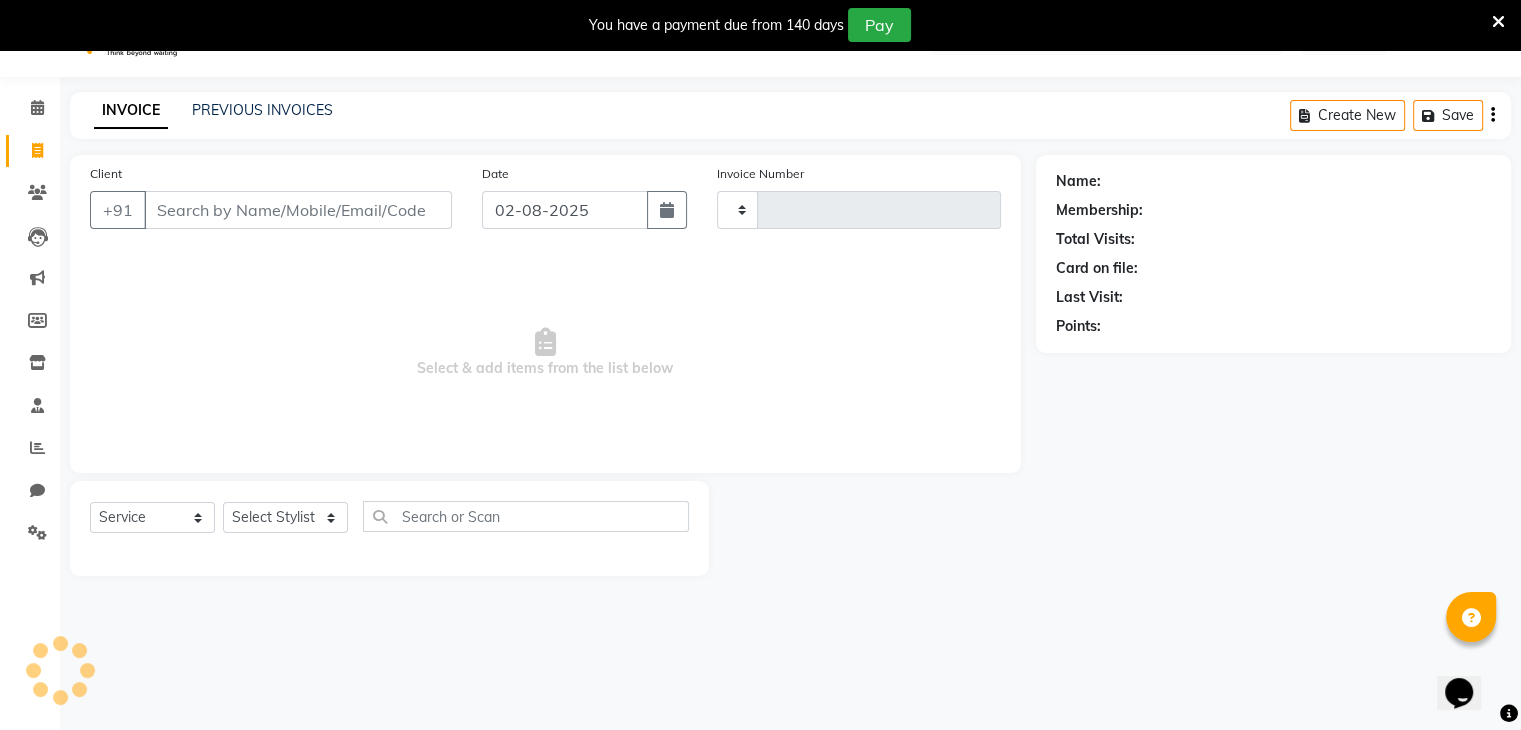 type on "0710" 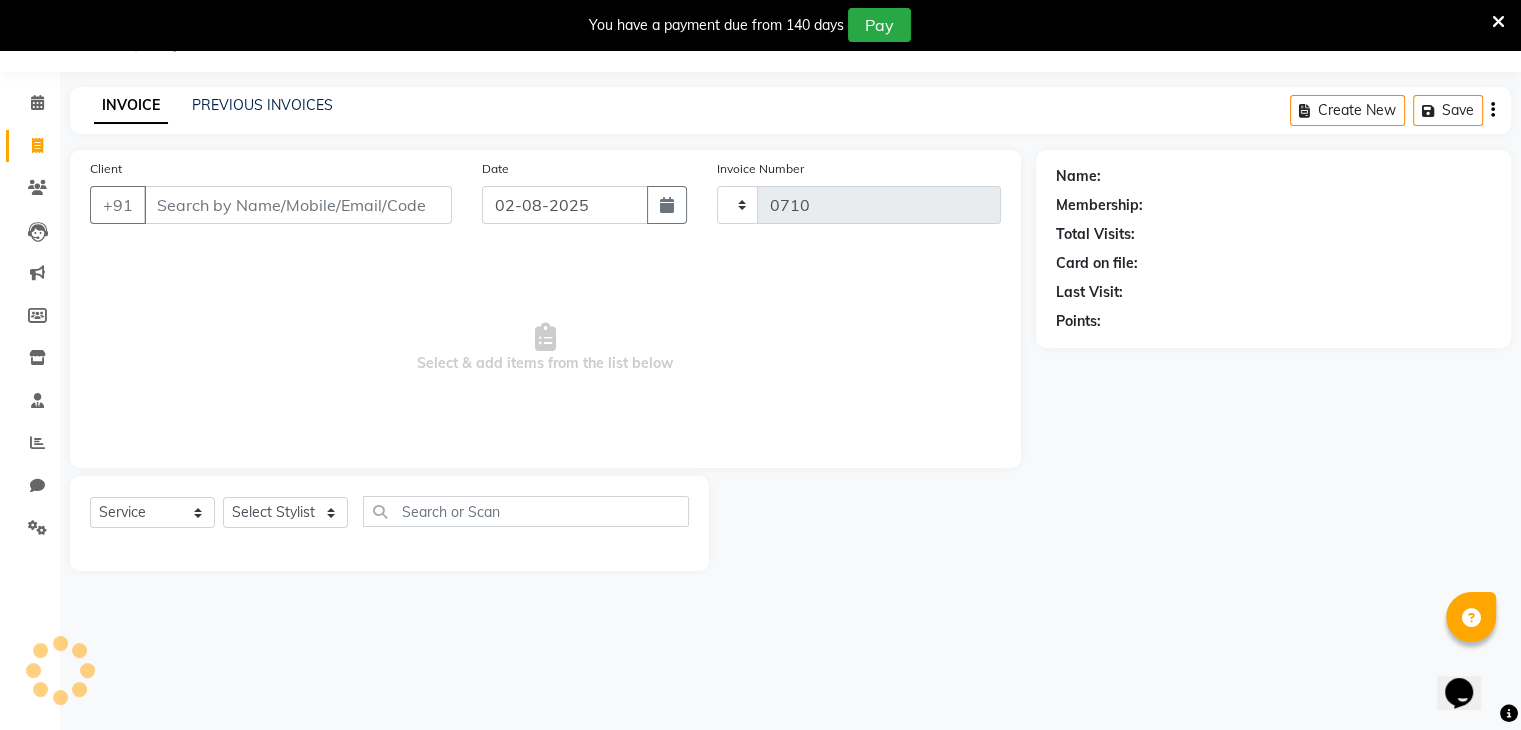 select on "7828" 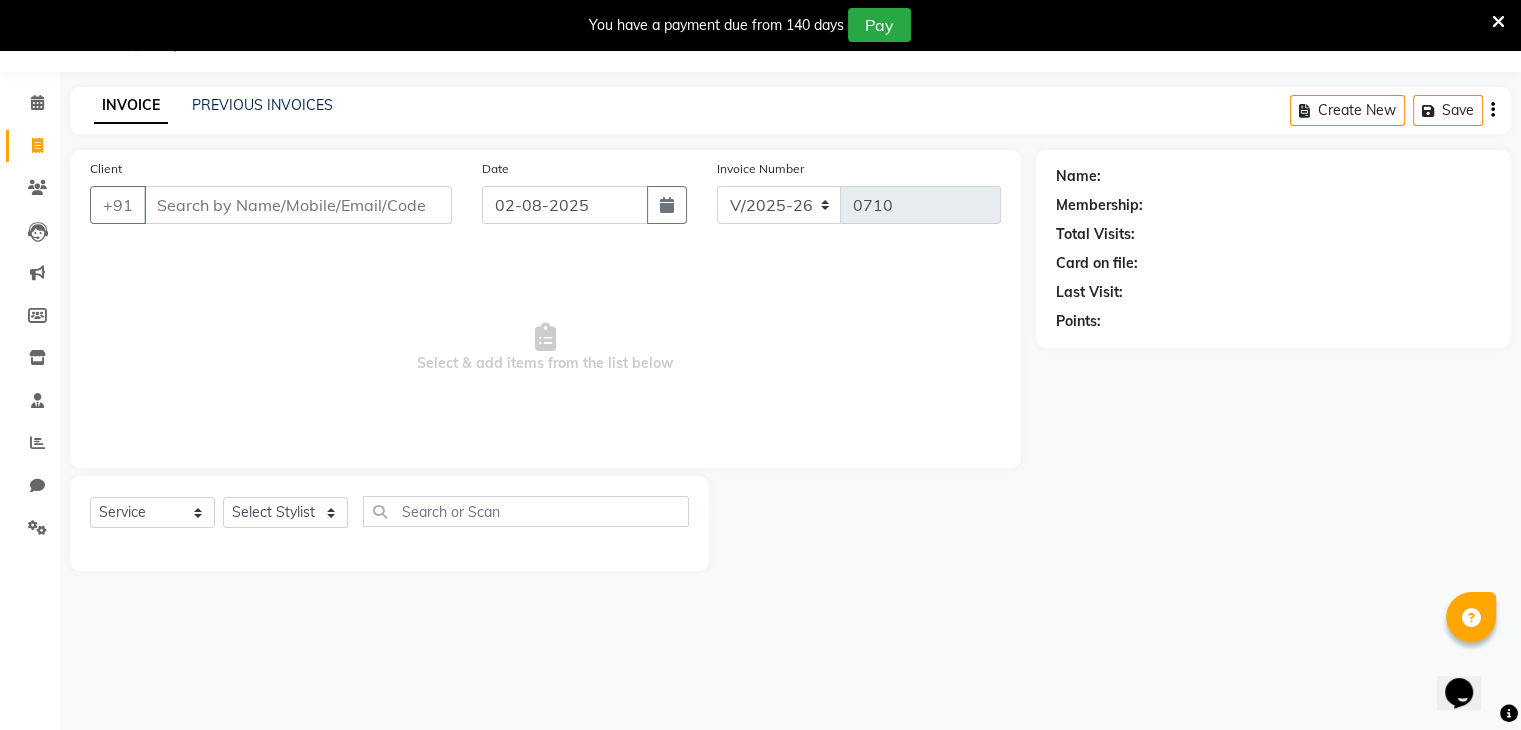 click on "Client" at bounding box center [298, 205] 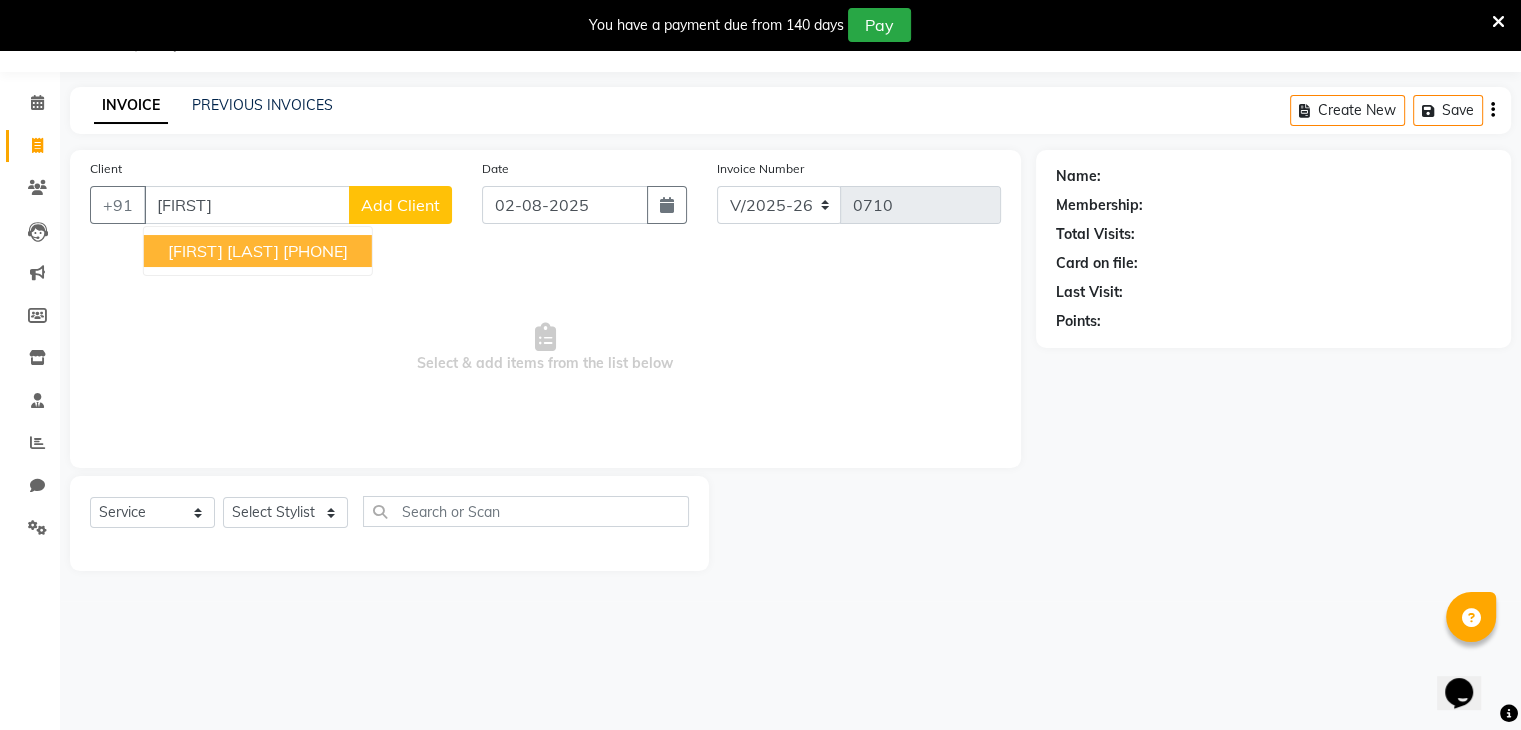 click on "[FIRST] [LAST]" at bounding box center (223, 251) 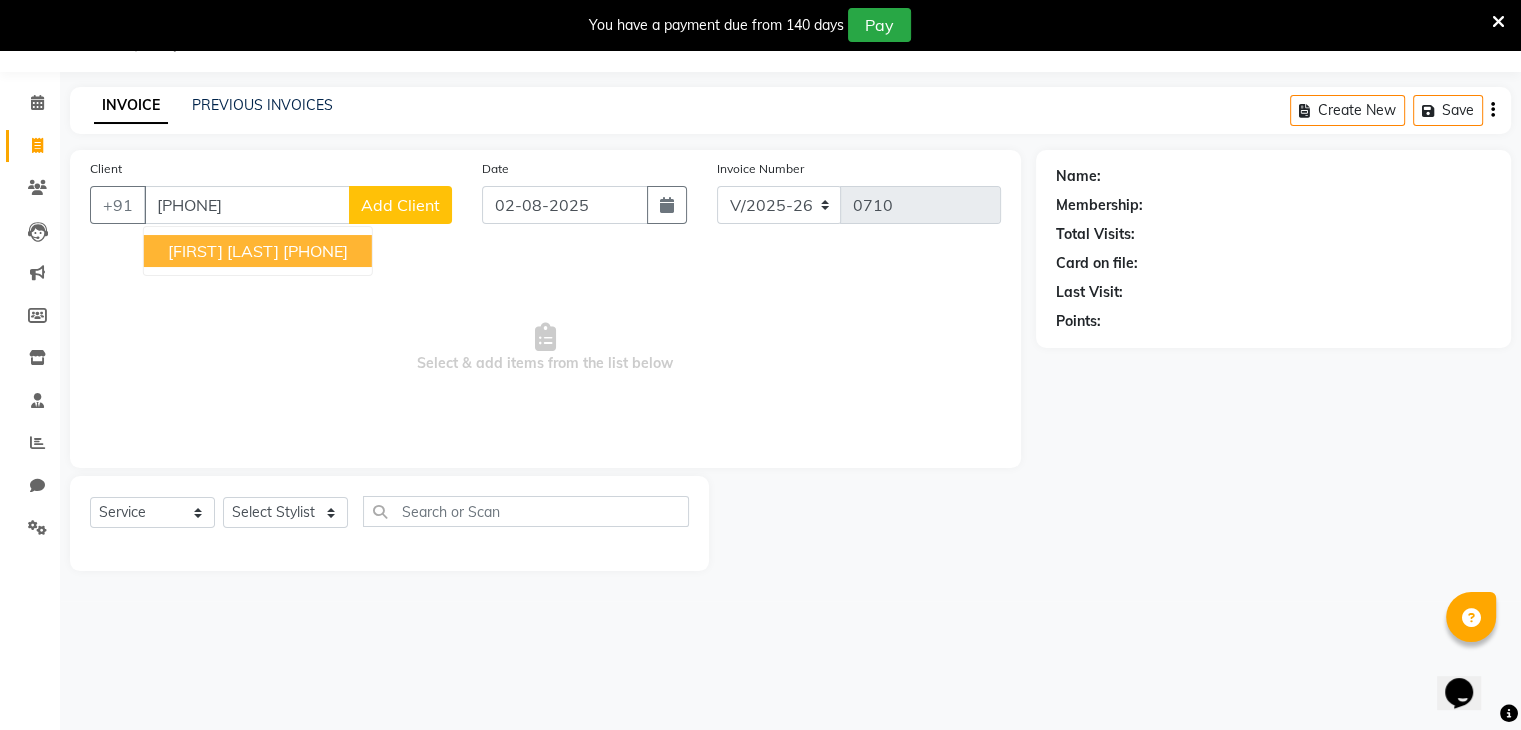 type on "[PHONE]" 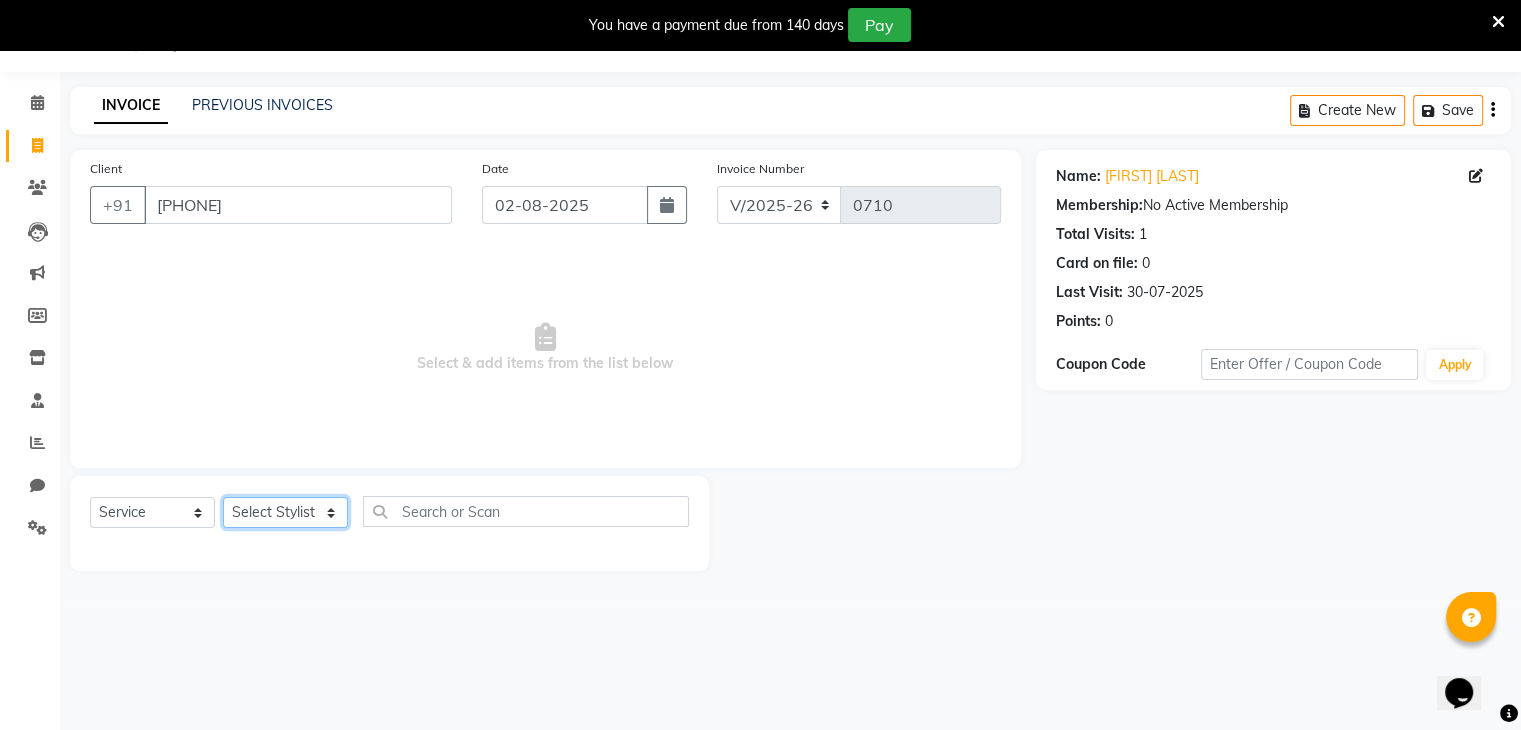 click on "Select Stylist Devi DIS Mamta Pinki Rajiya Rupal Shweta Uma UNKNOWN" 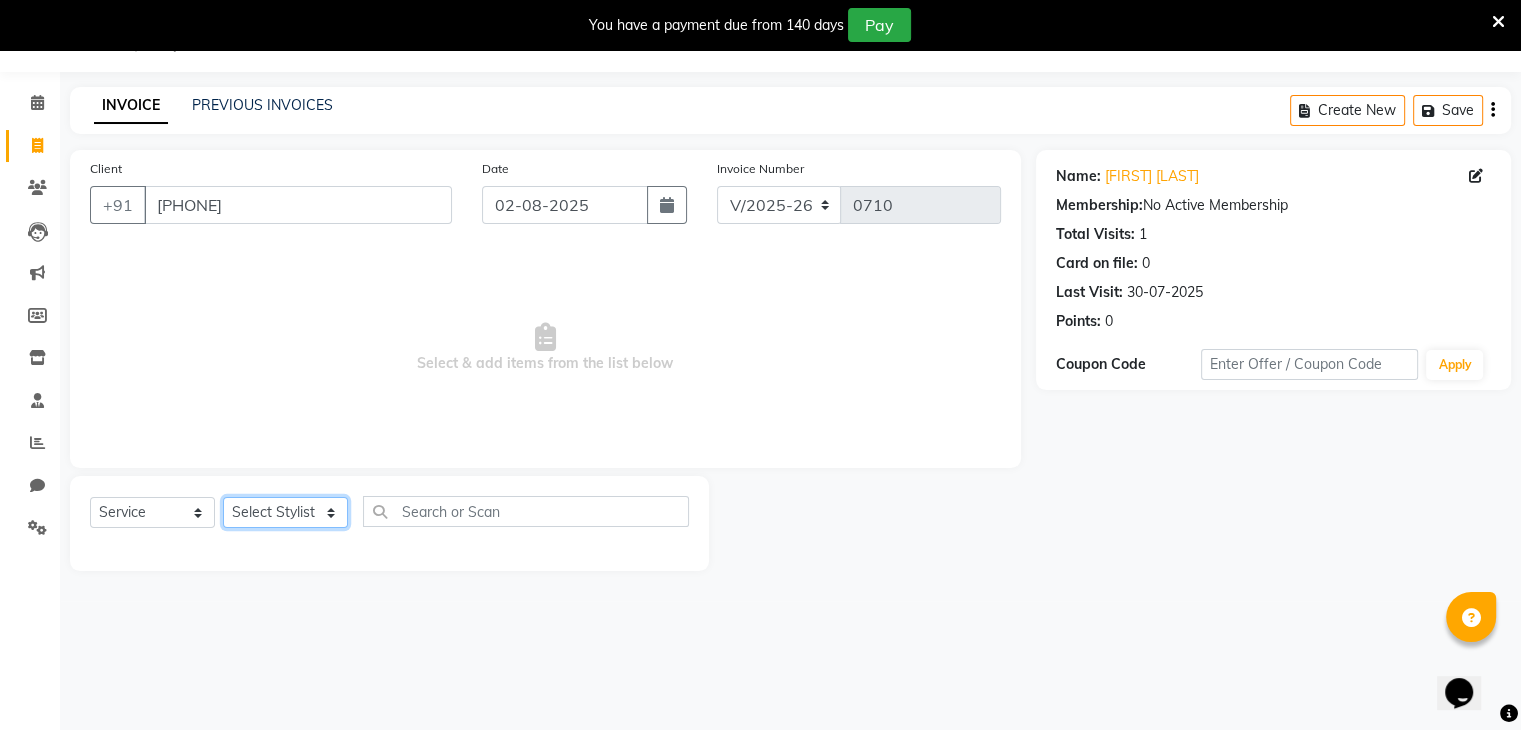 select on "70654" 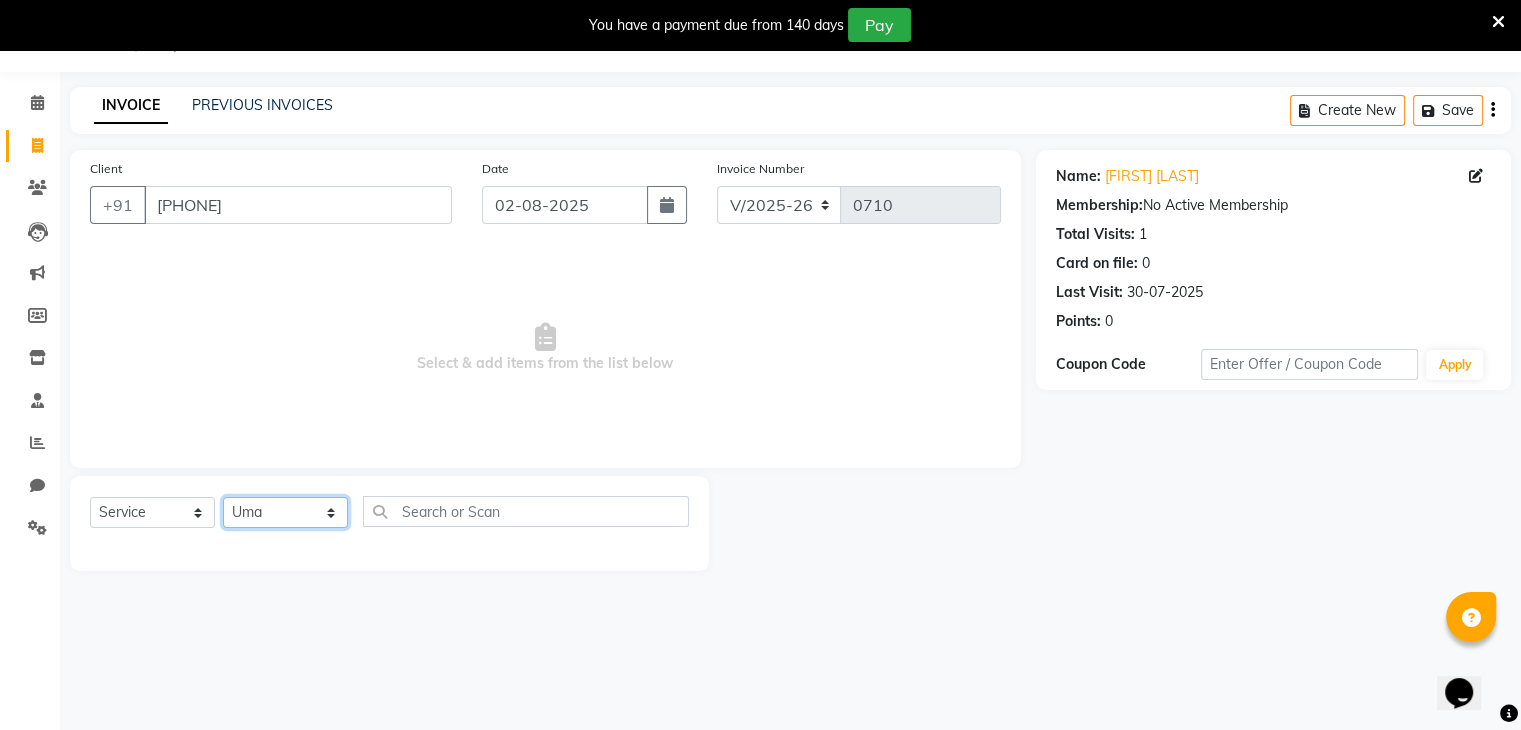 click on "Select Stylist Devi DIS Mamta Pinki Rajiya Rupal Shweta Uma UNKNOWN" 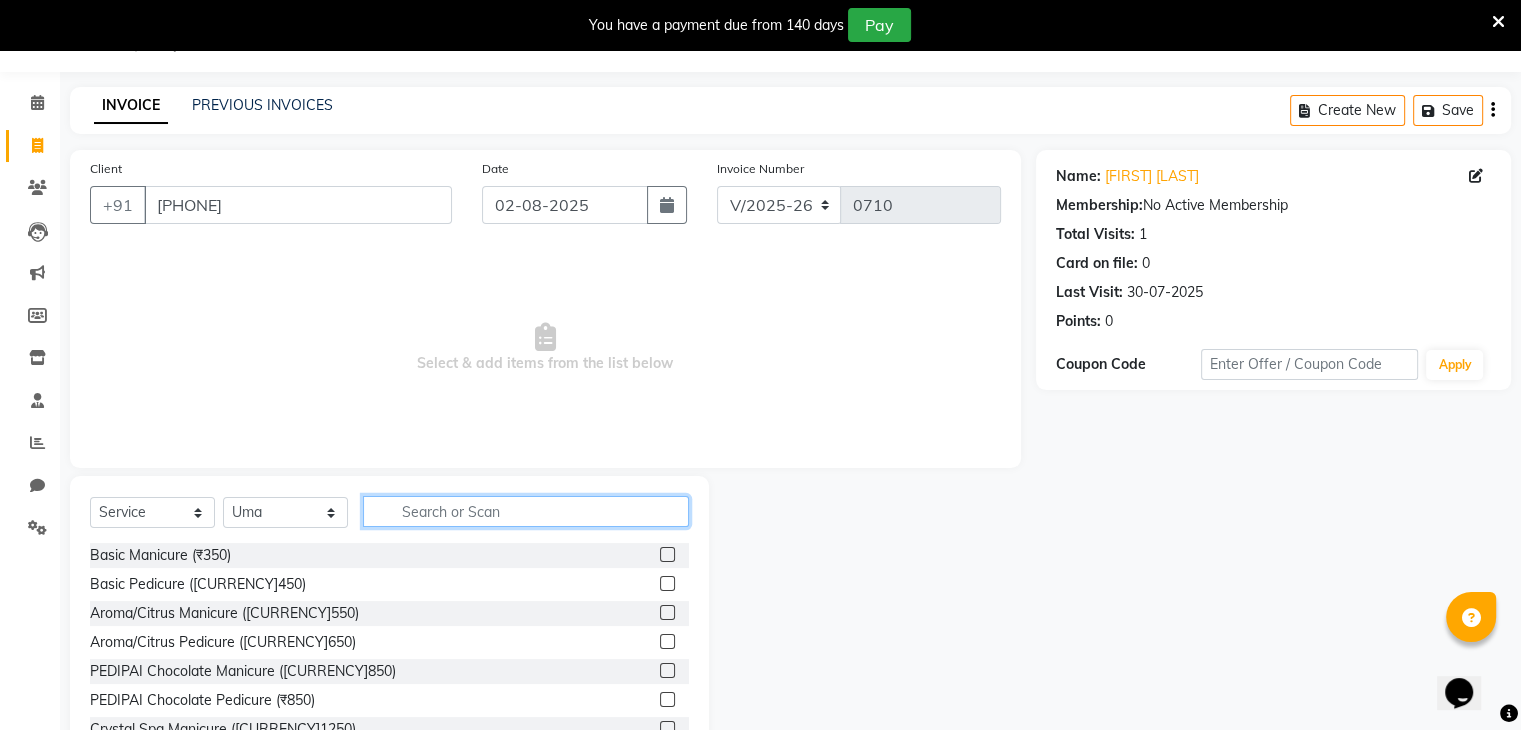 click 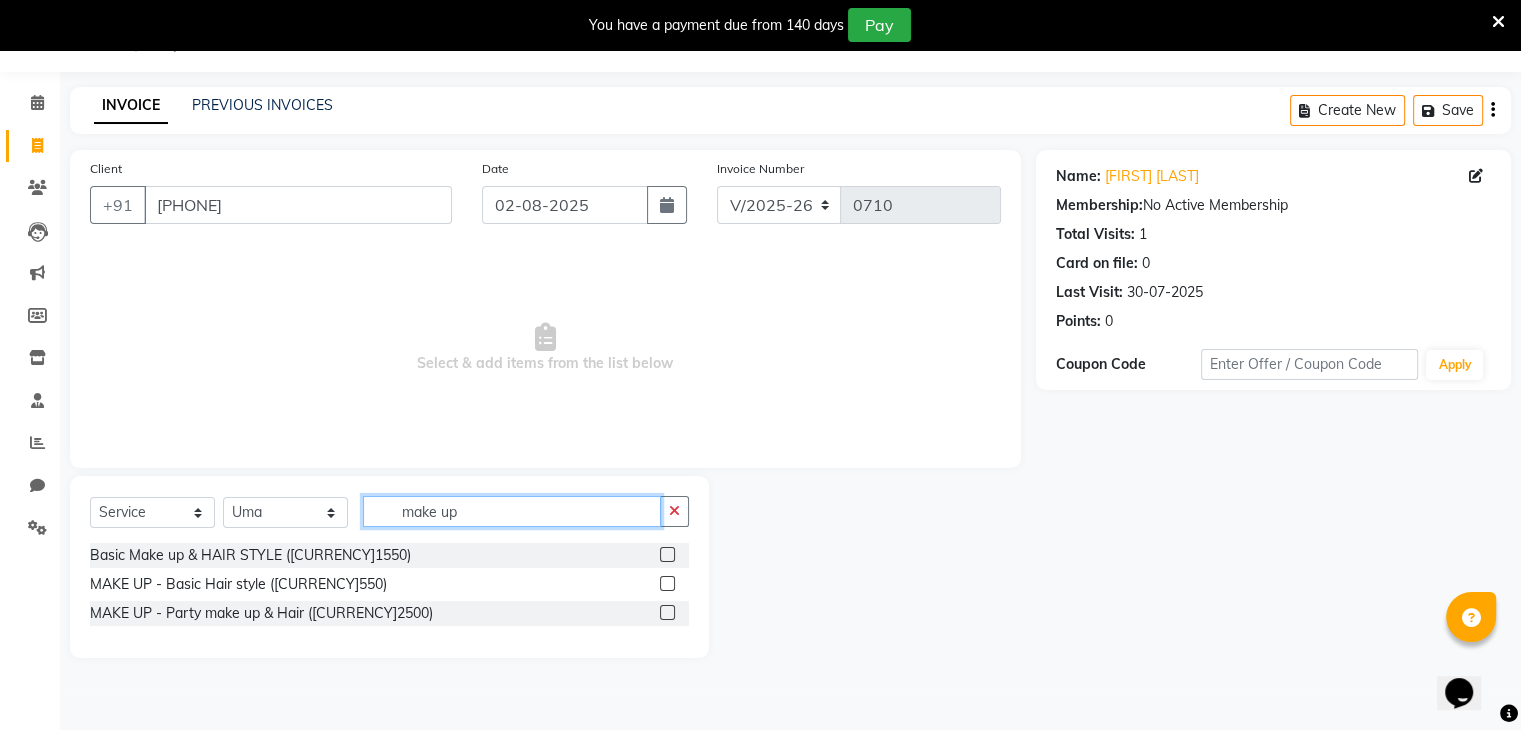 type on "make up" 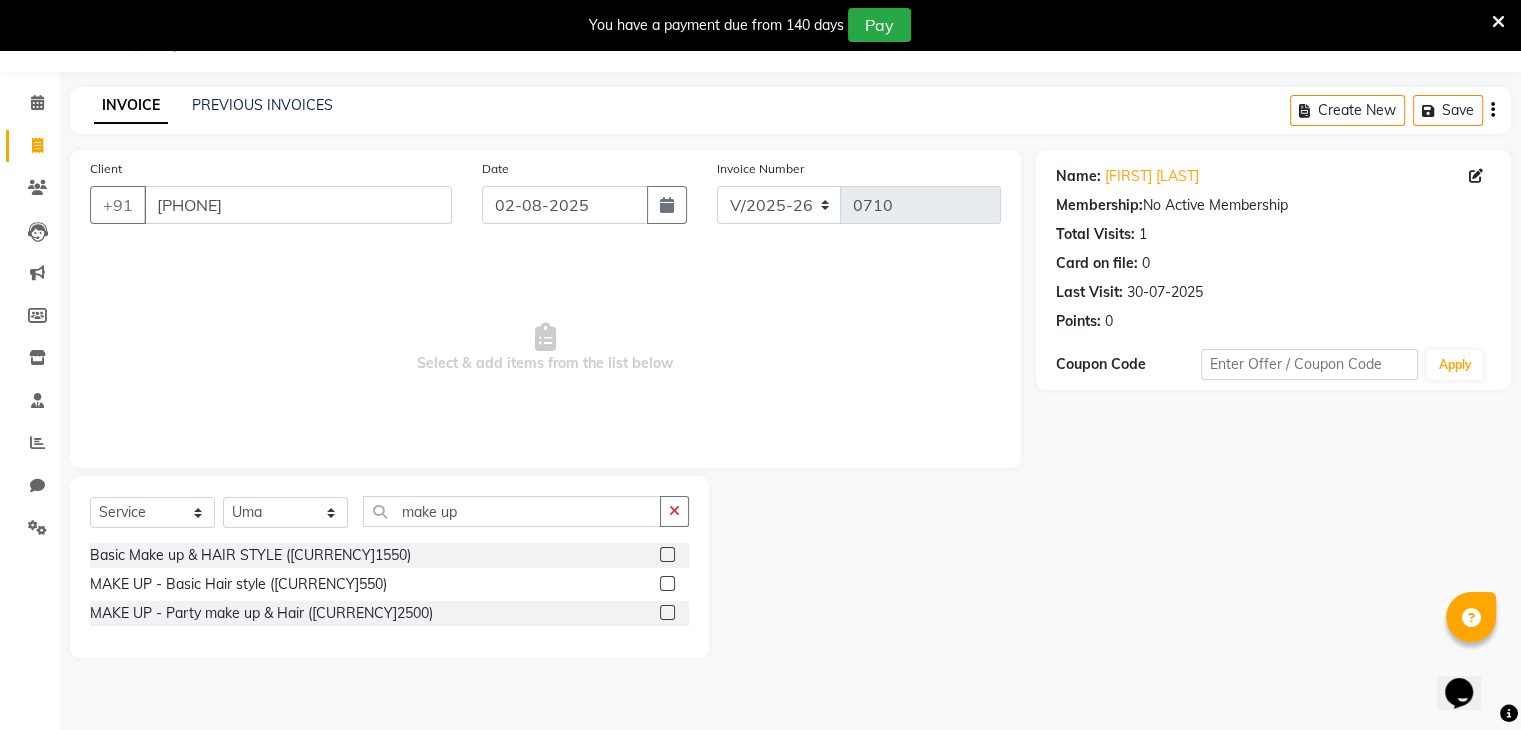 click 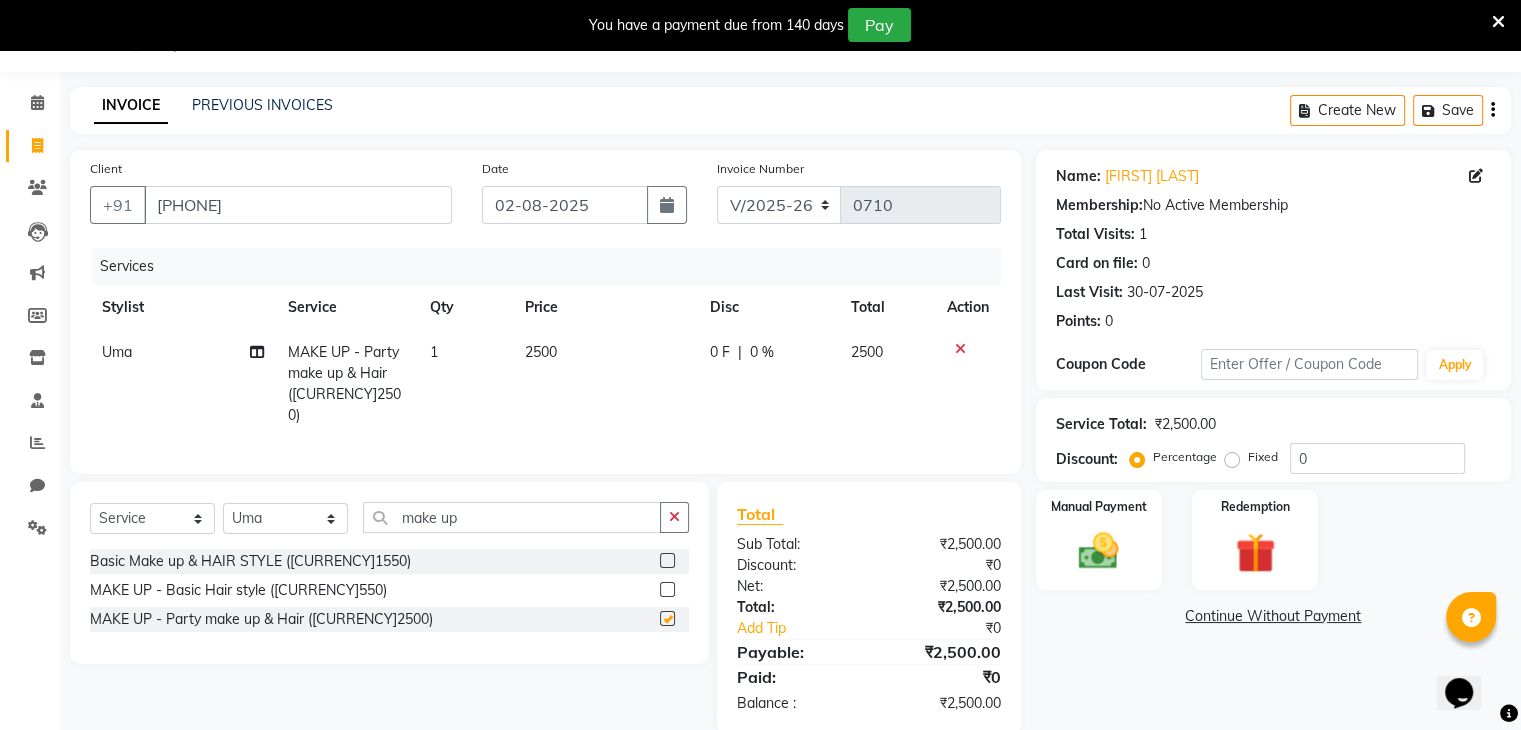 checkbox on "false" 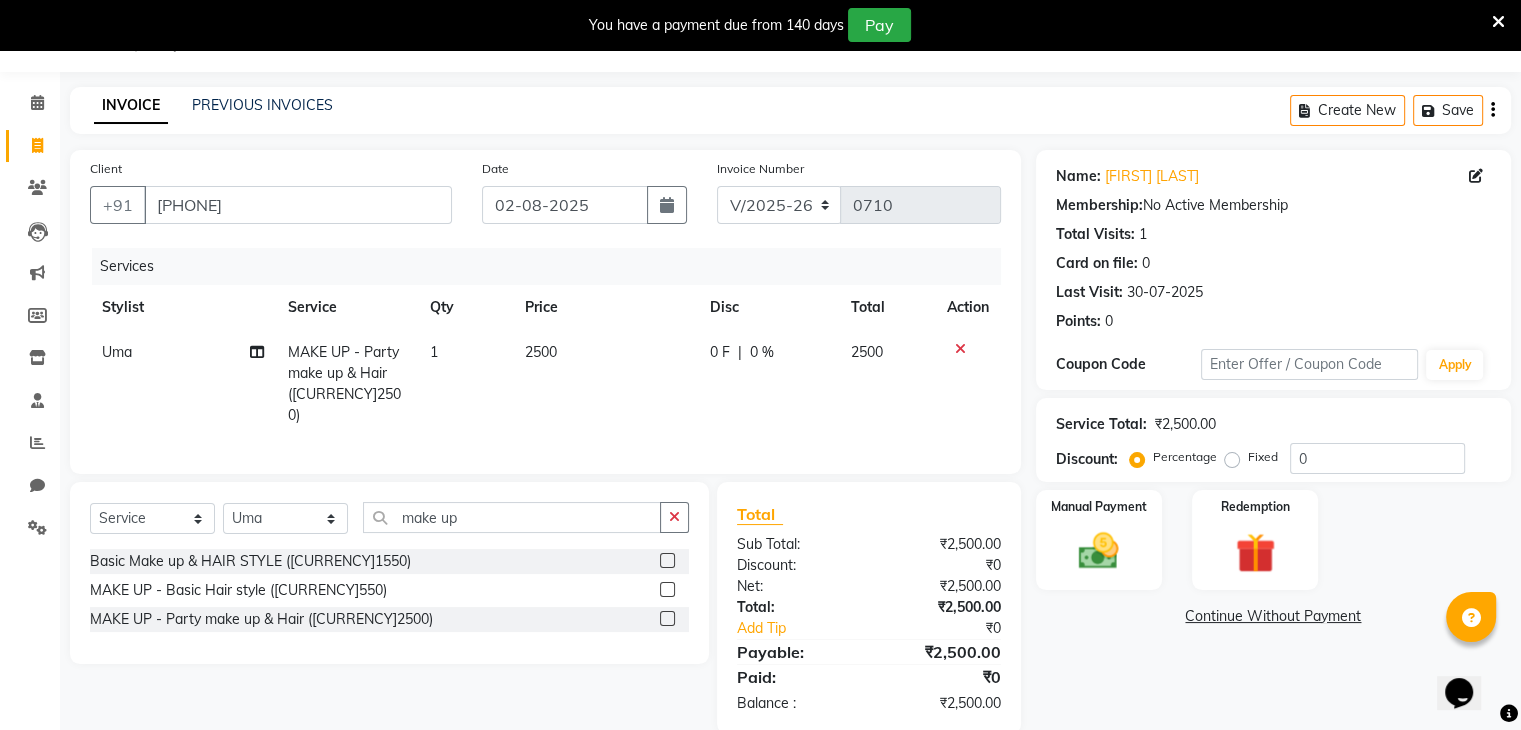 click on "2500" 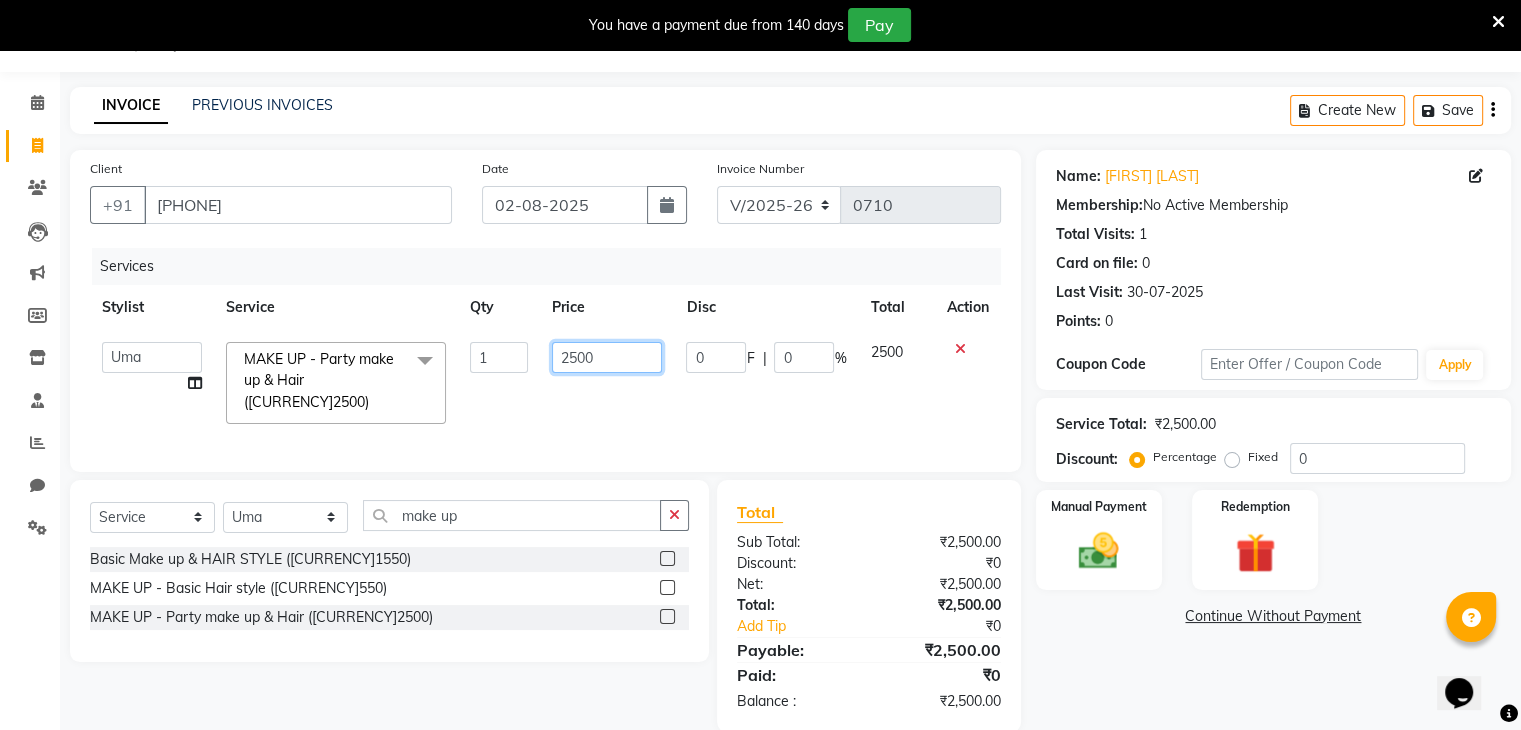 click on "2500" 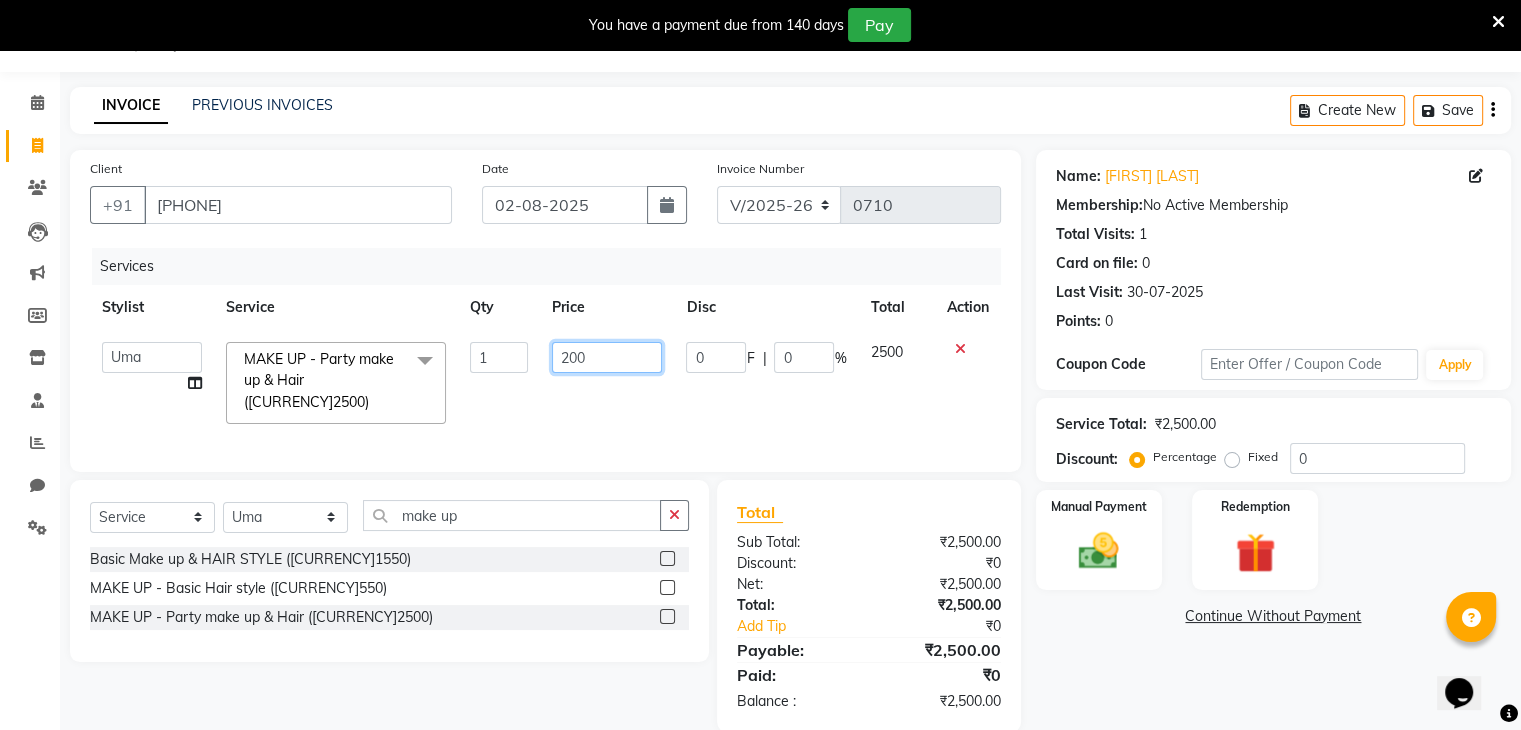 type on "2000" 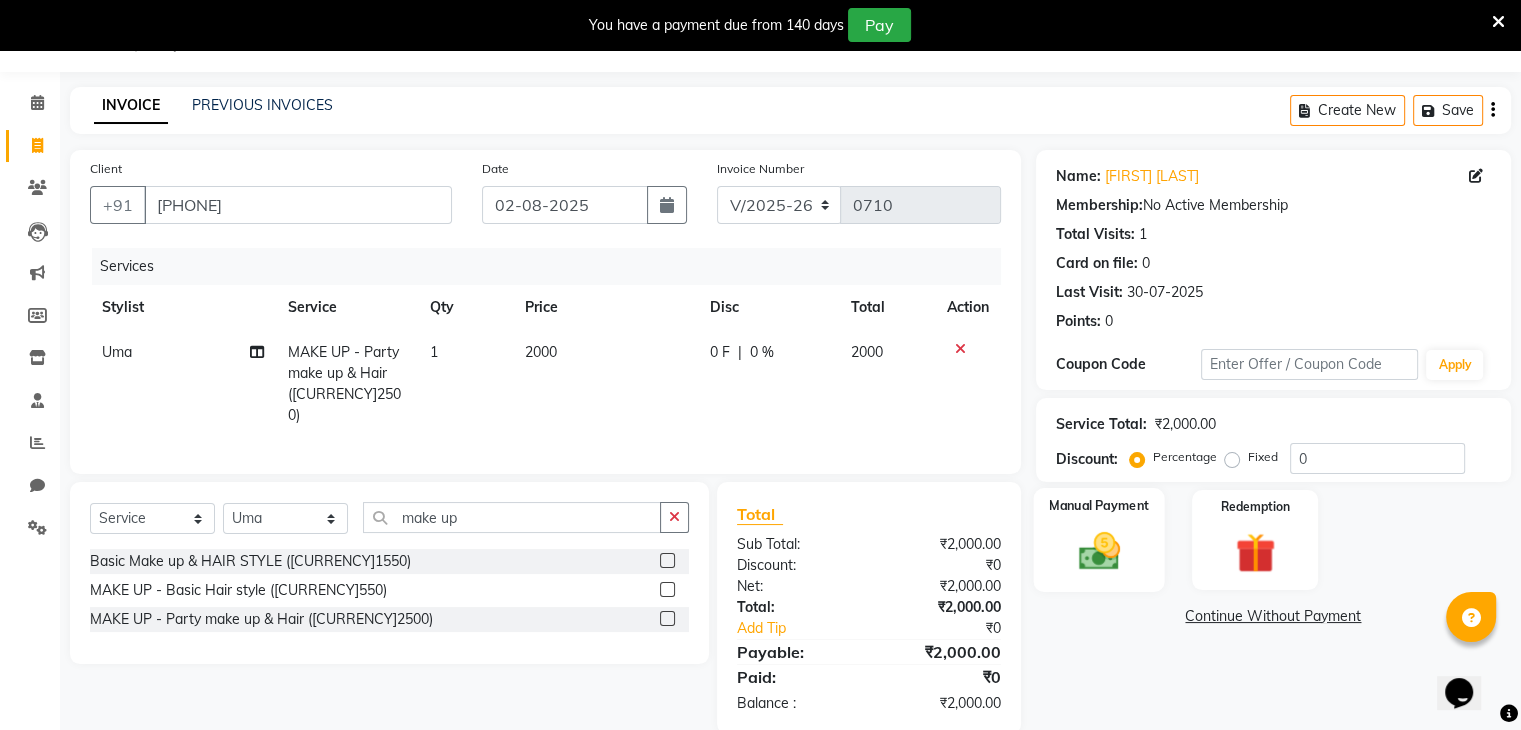 click on "Manual Payment" 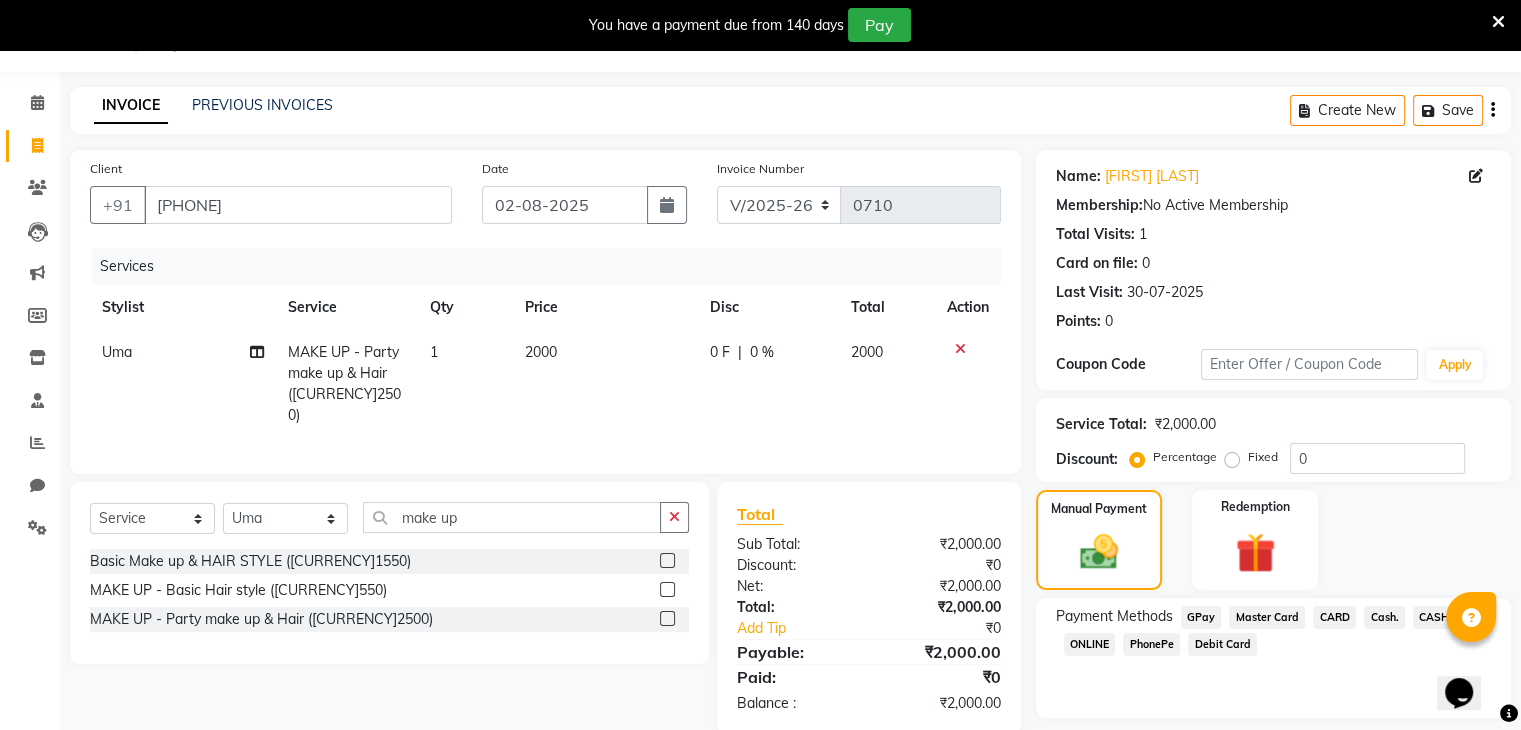 click on "PhonePe" 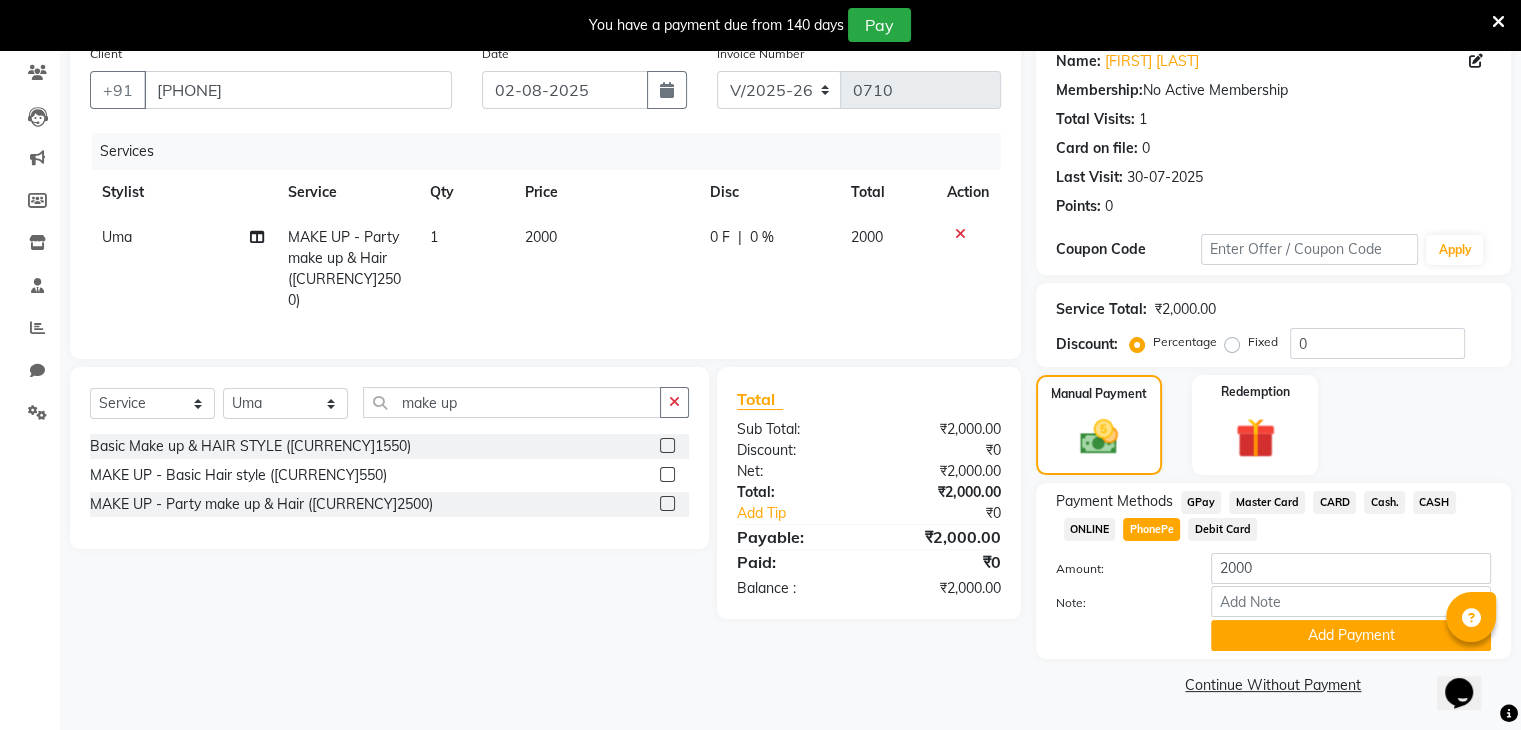 scroll, scrollTop: 167, scrollLeft: 0, axis: vertical 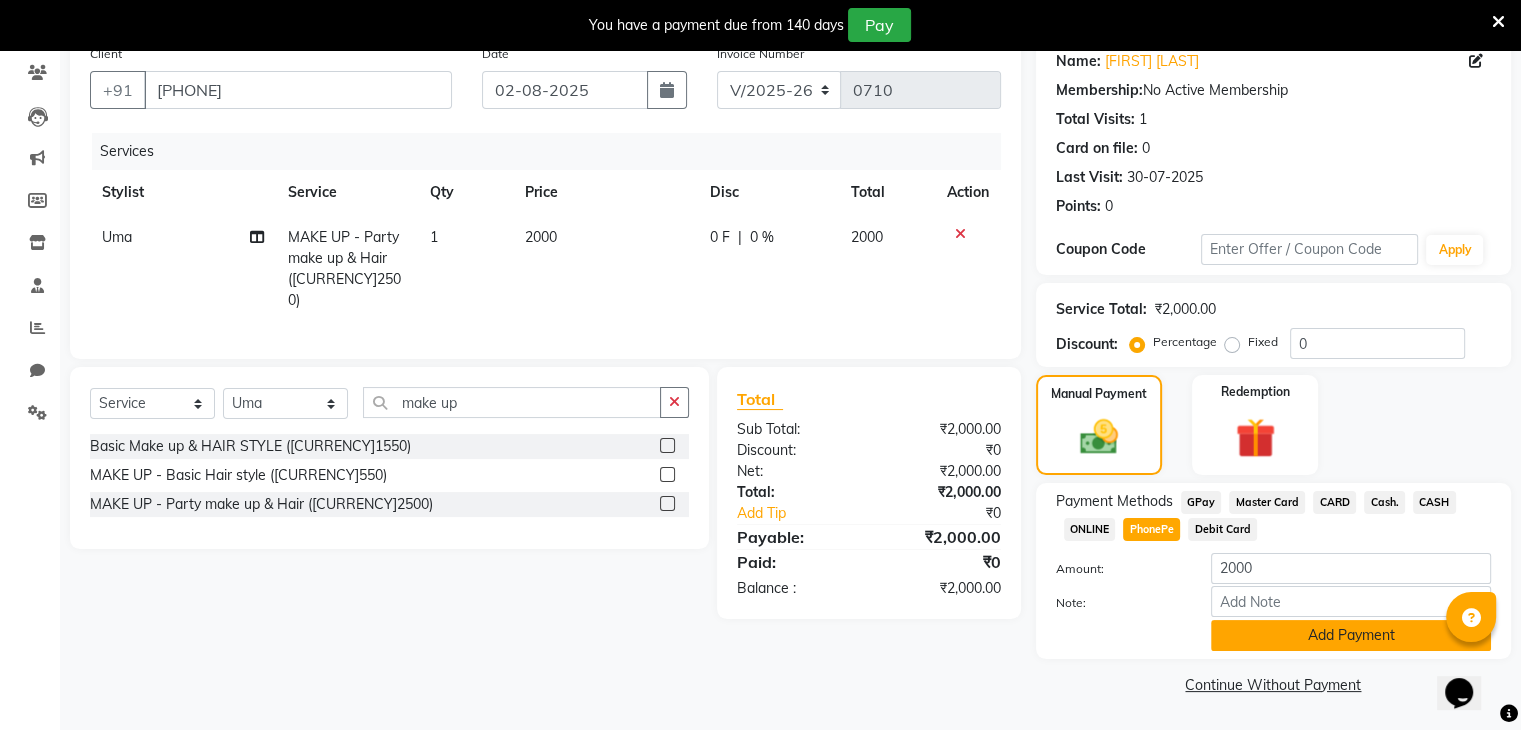 click on "Add Payment" 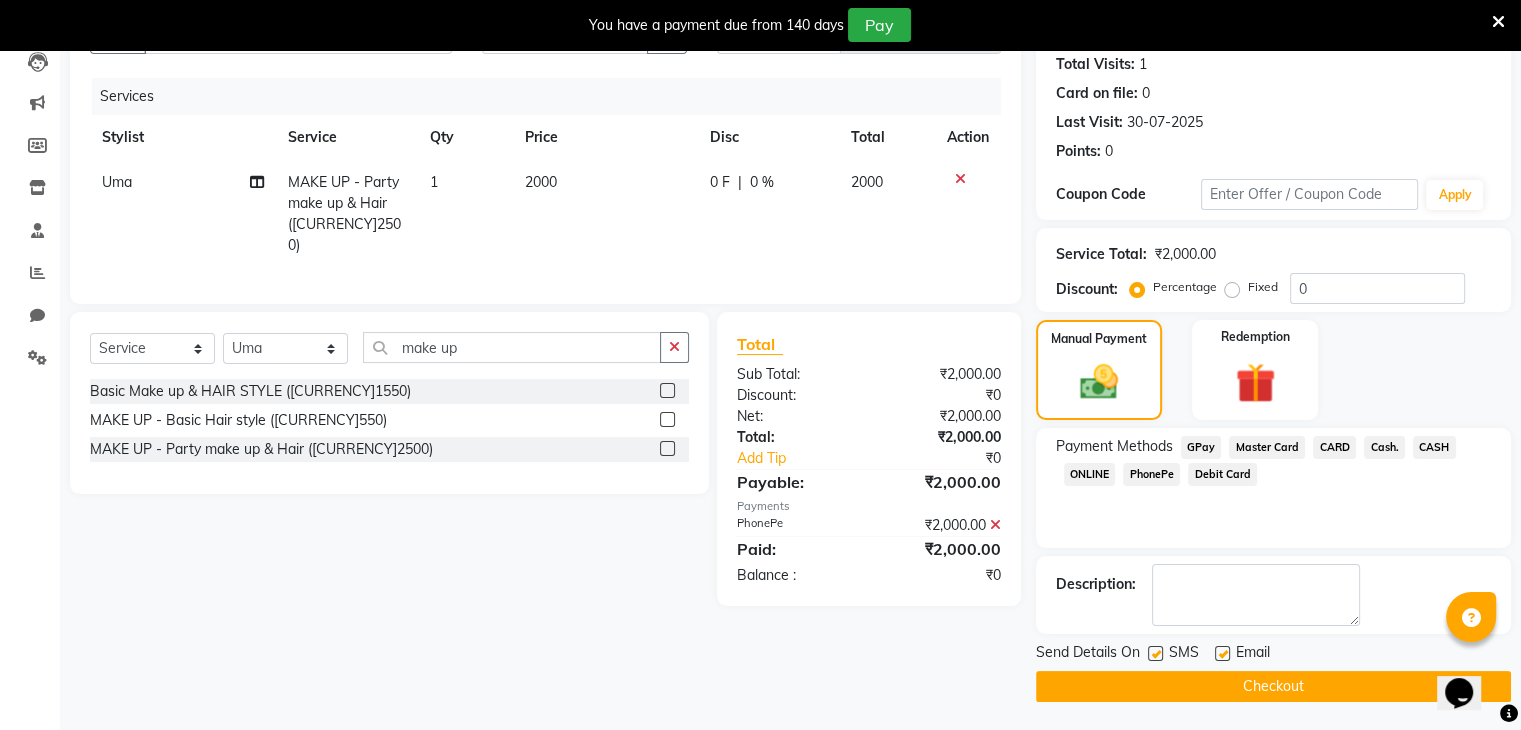 scroll, scrollTop: 220, scrollLeft: 0, axis: vertical 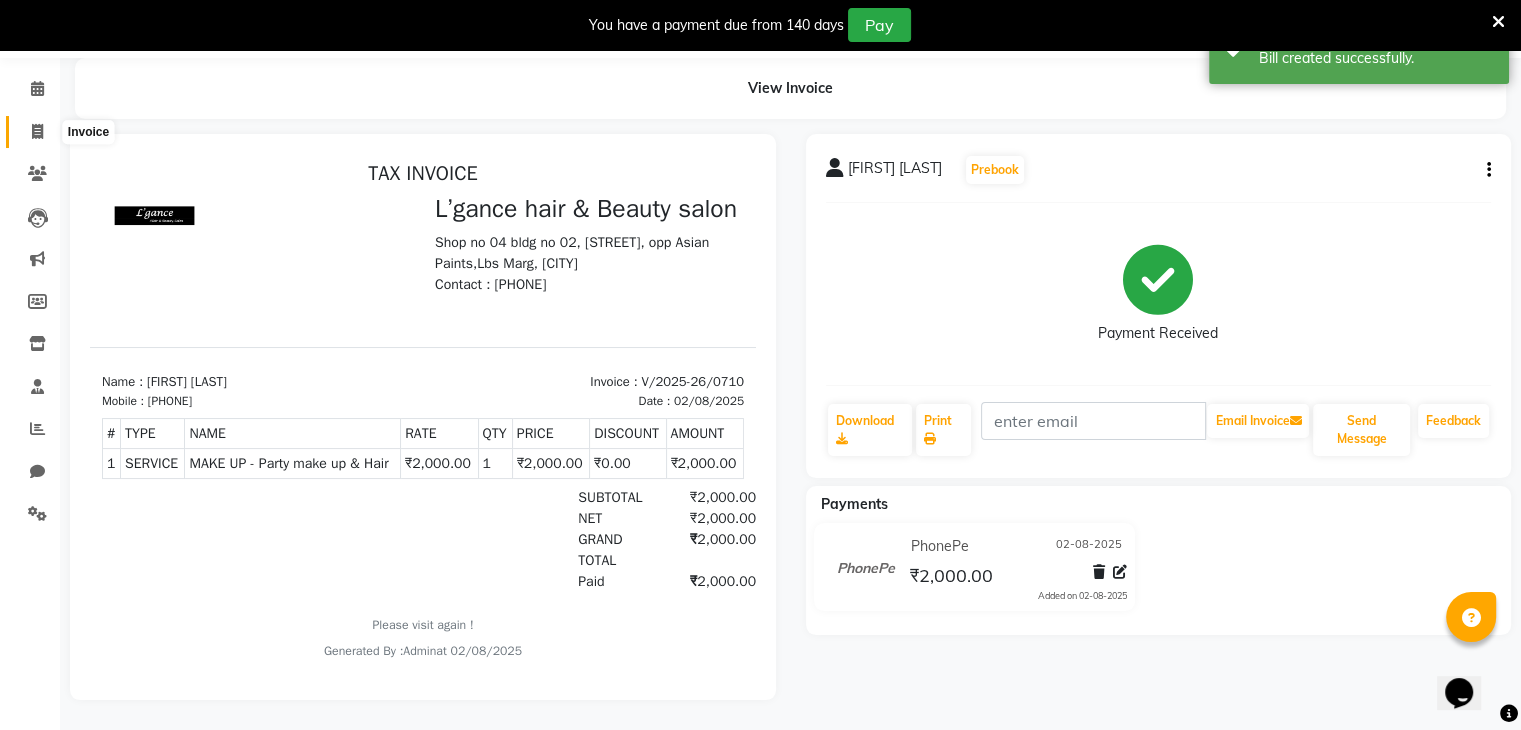 click 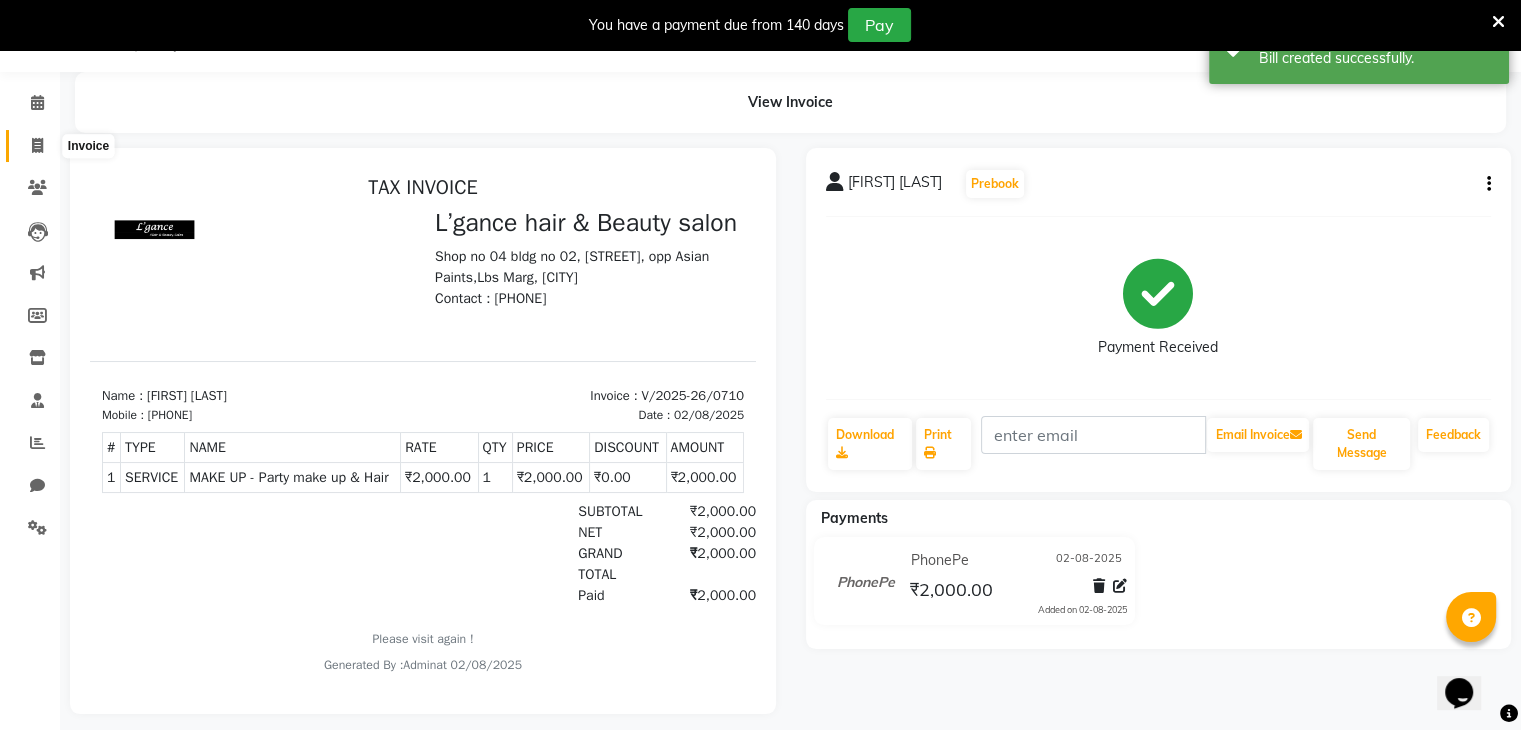 select on "7828" 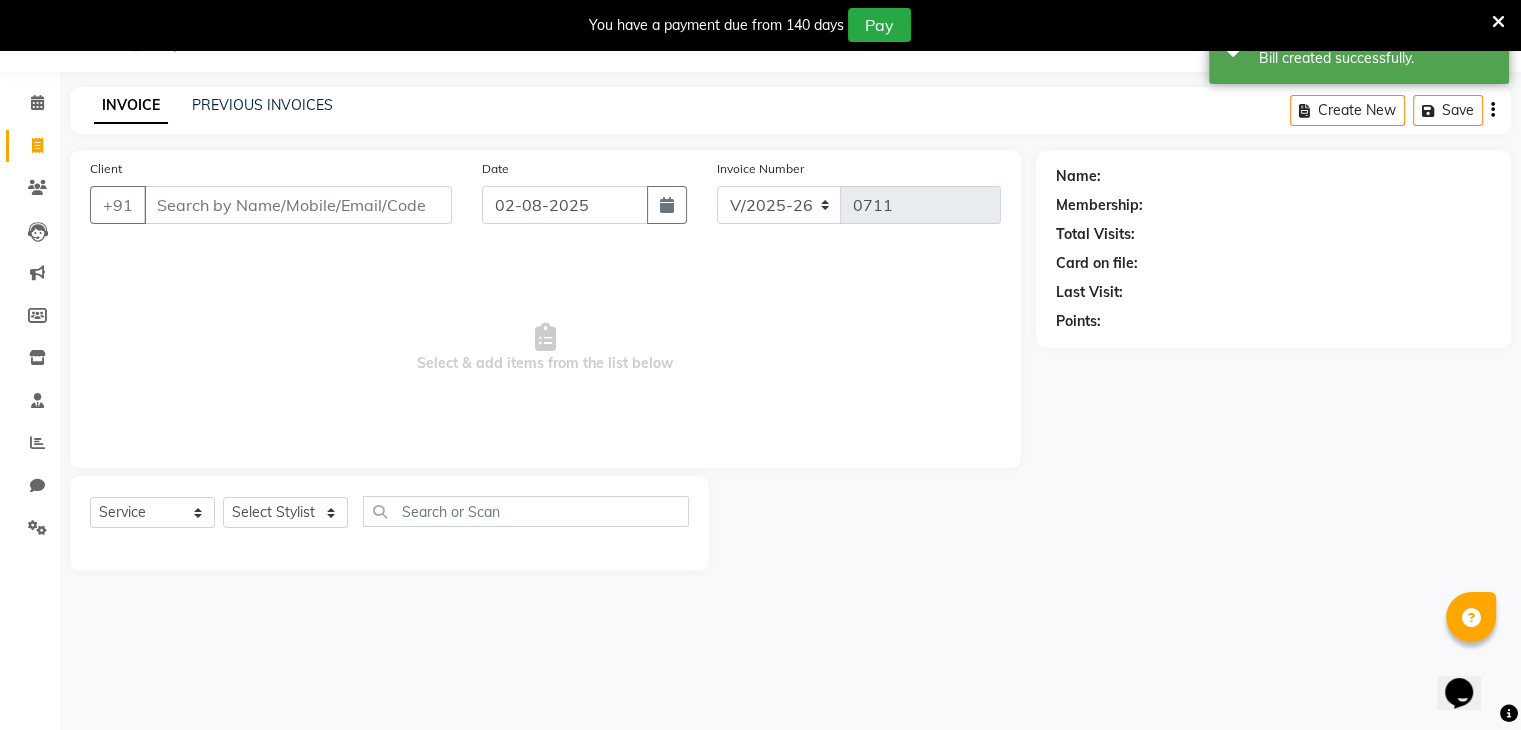 click on "Client" at bounding box center [298, 205] 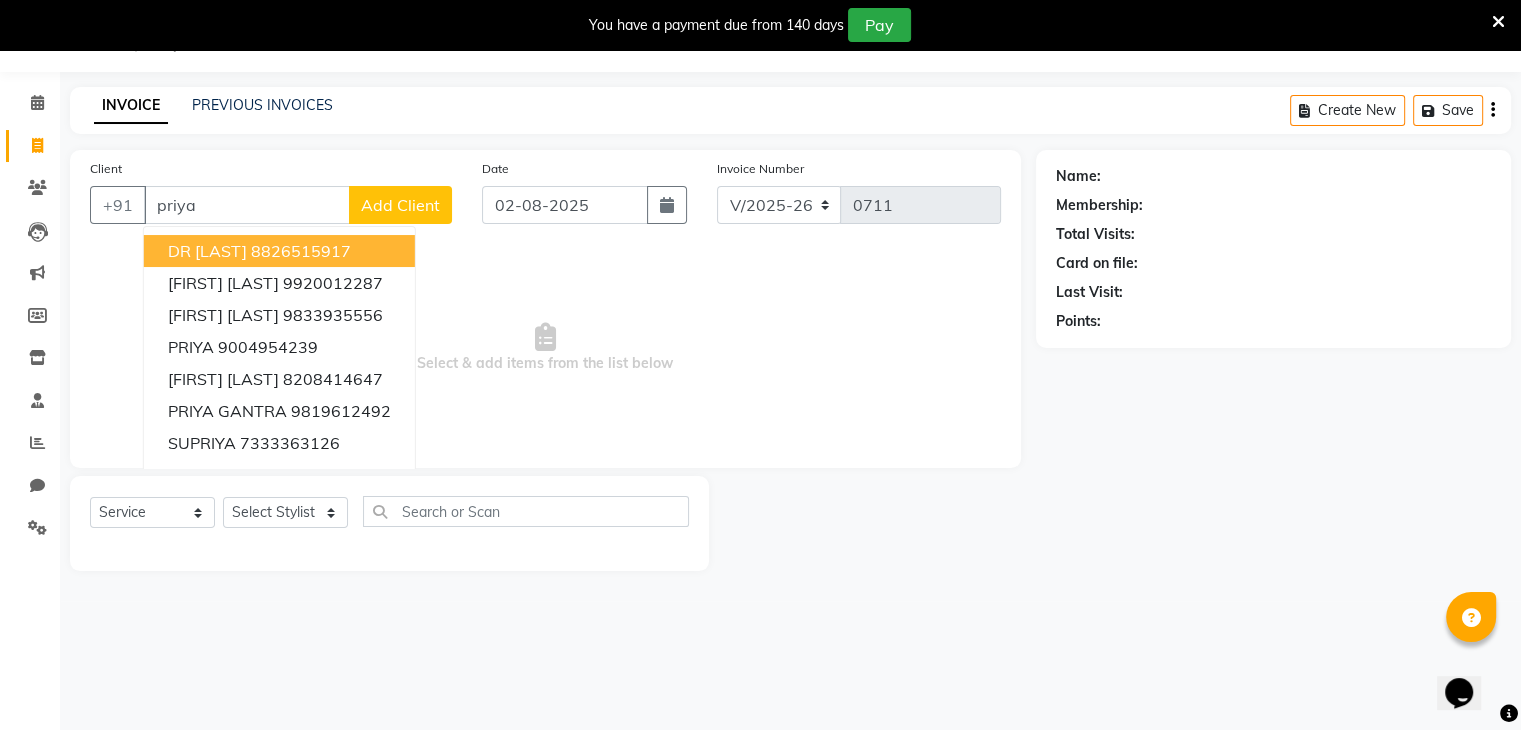 click on "priya" at bounding box center [247, 205] 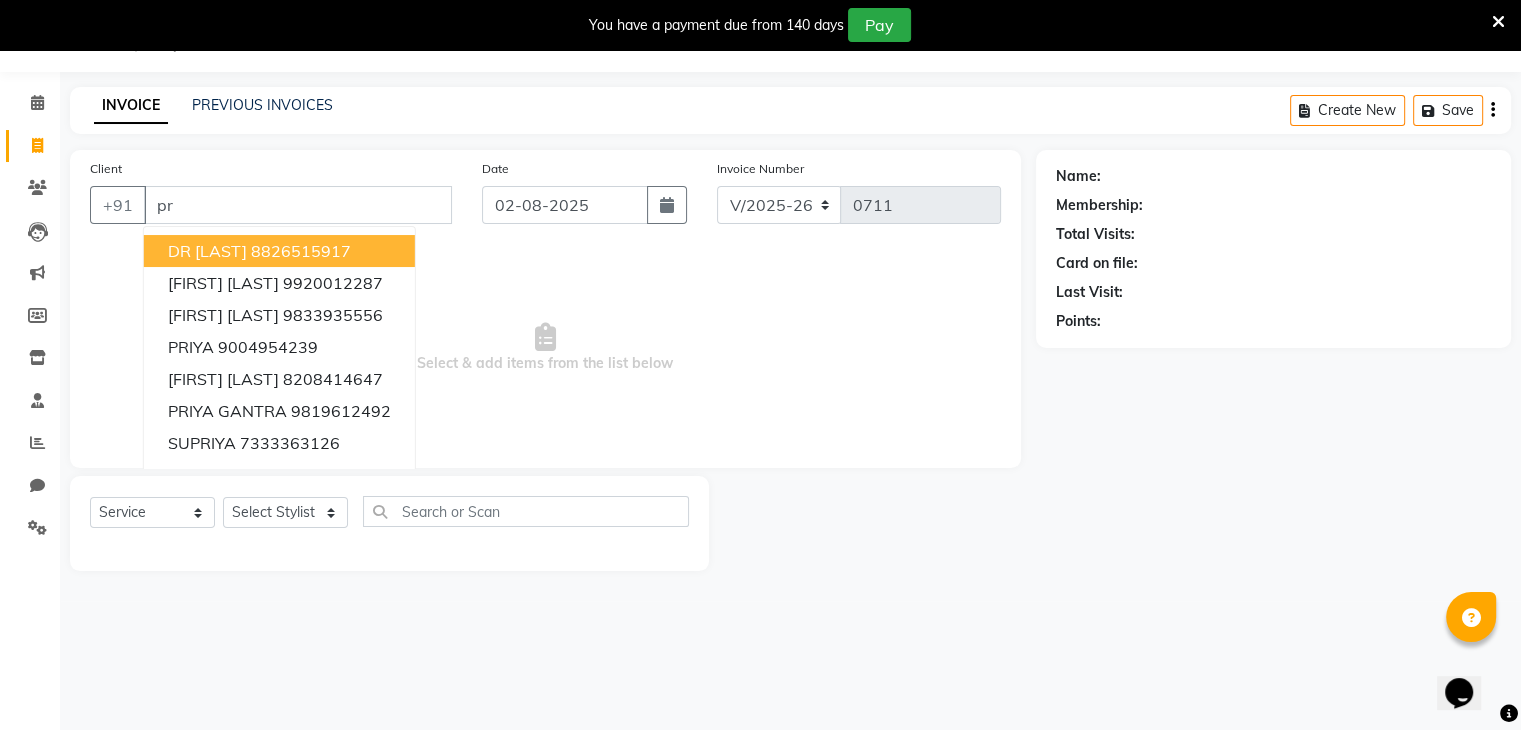 type on "p" 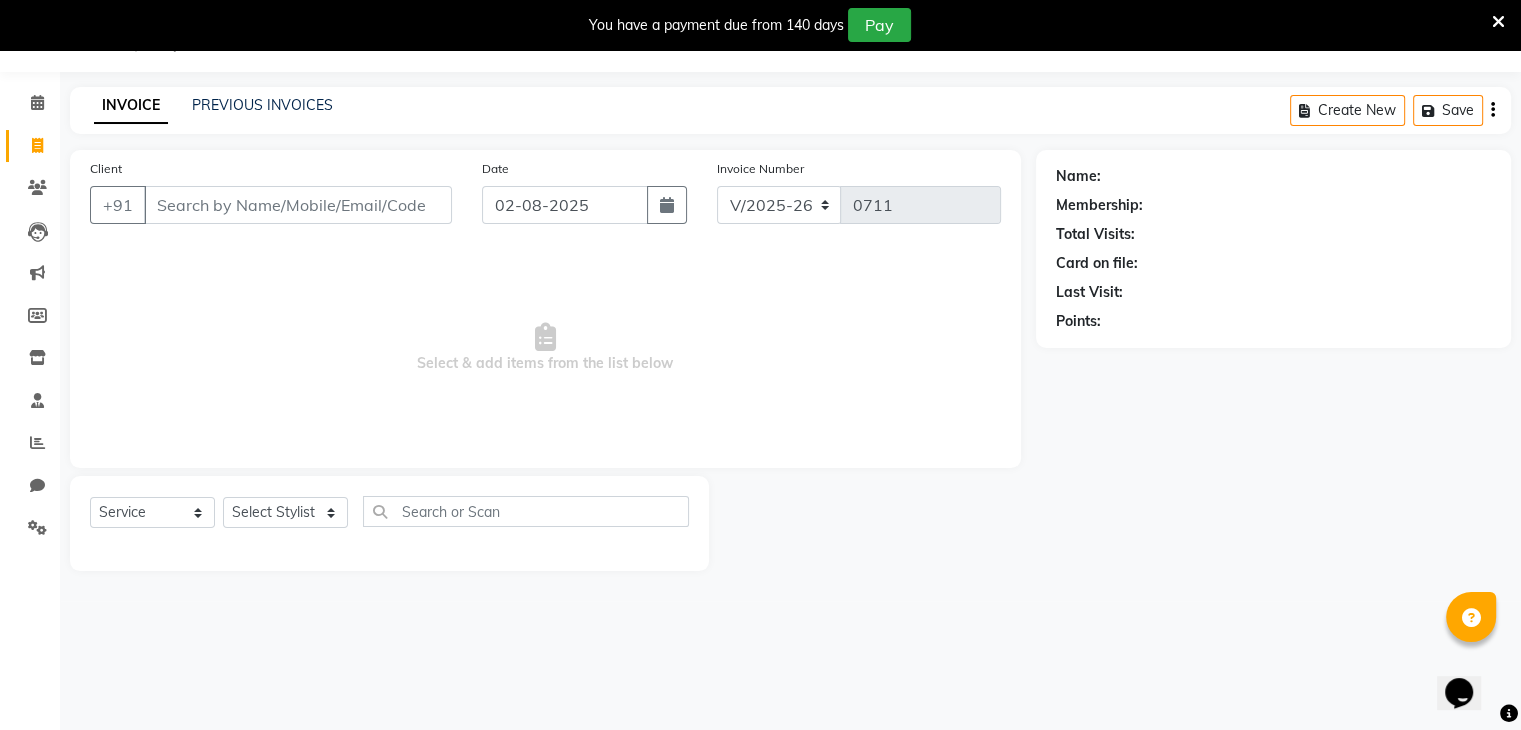 click on "Client" at bounding box center (298, 205) 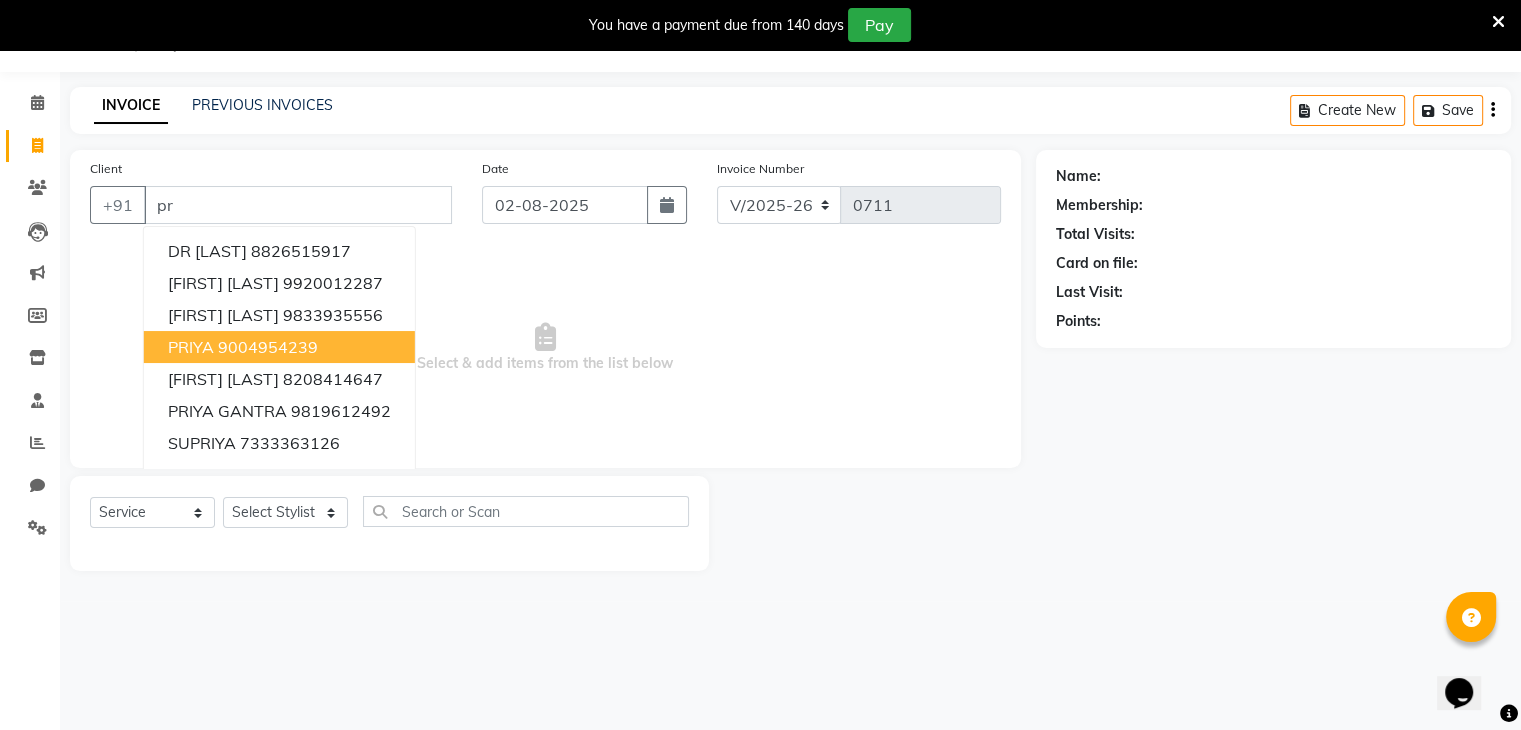 type on "p" 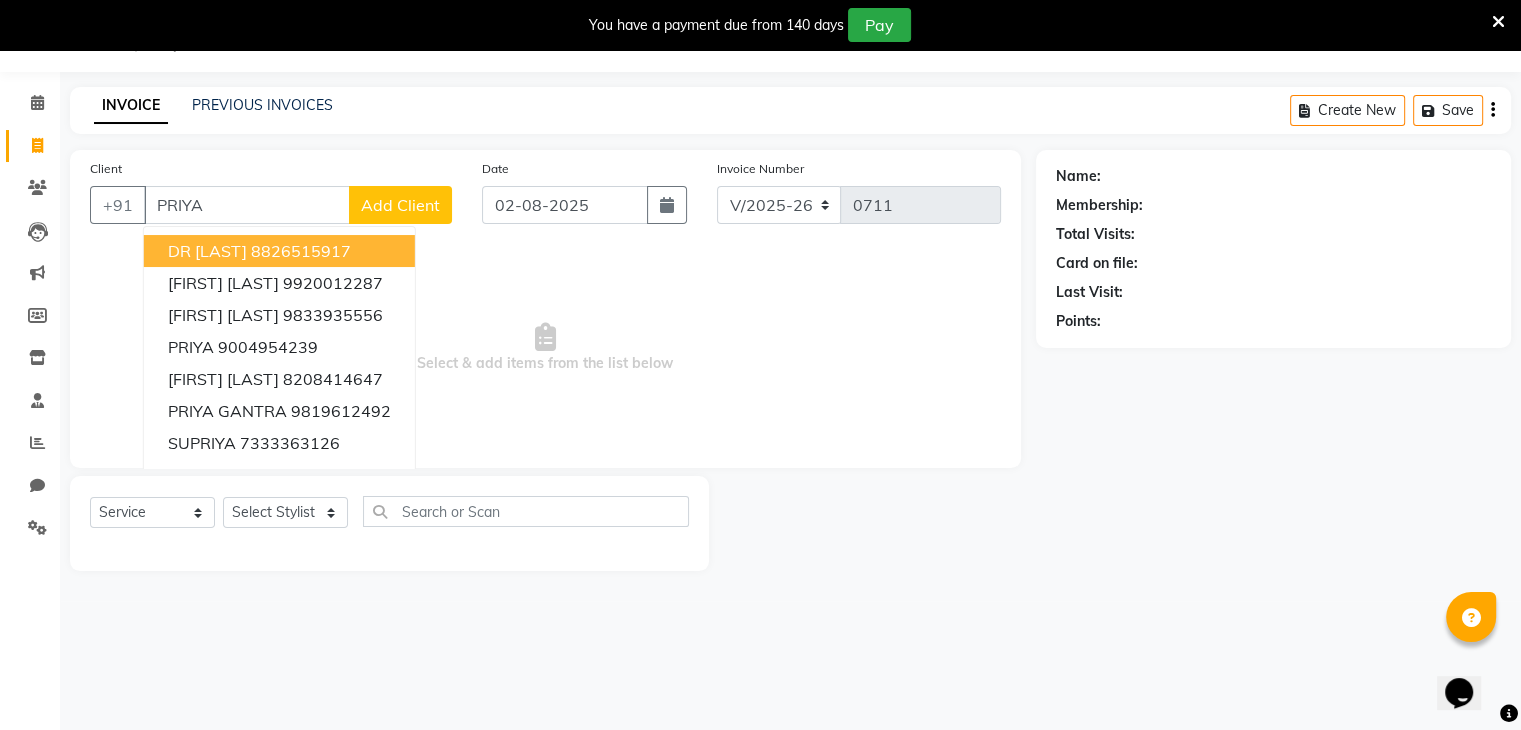click on "PRIYA" at bounding box center (247, 205) 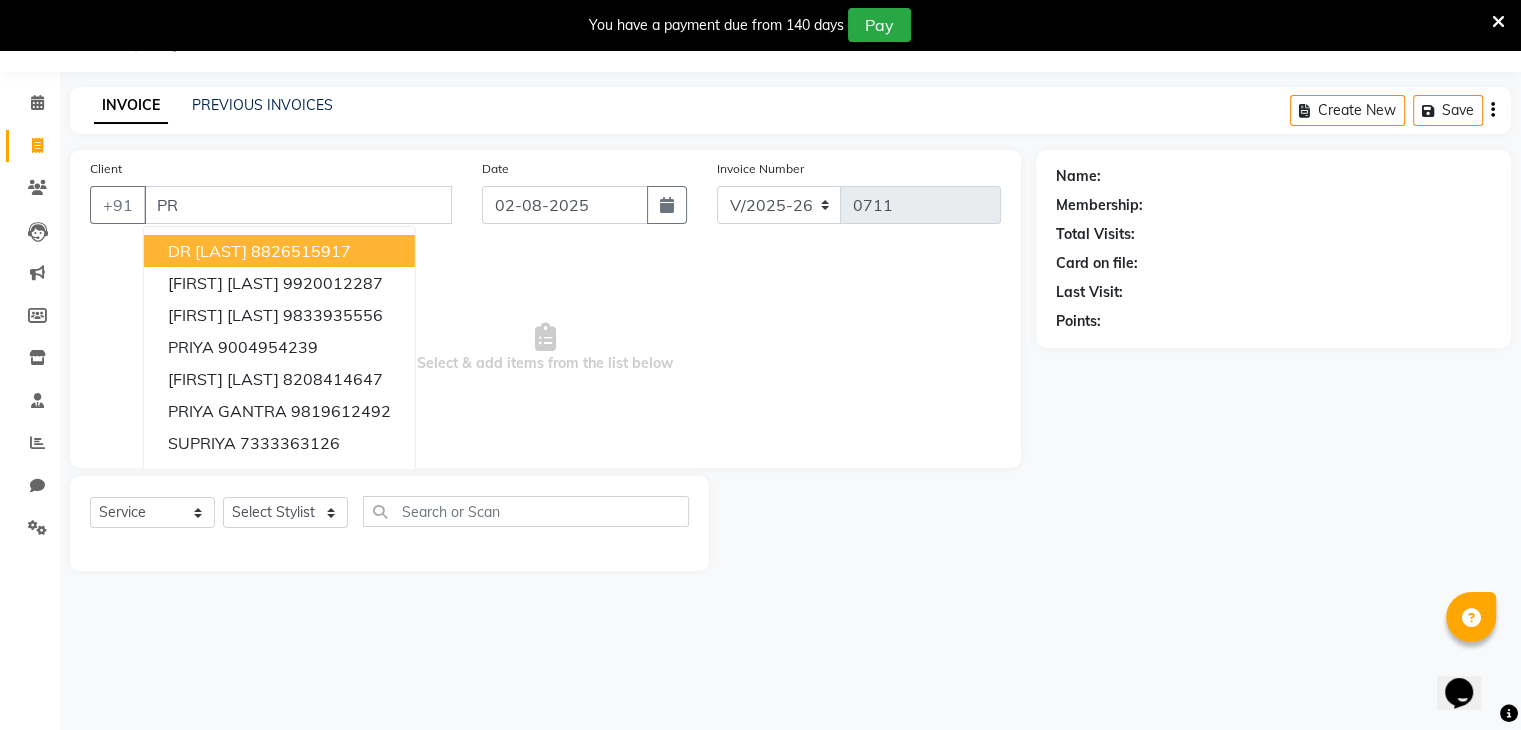 type on "P" 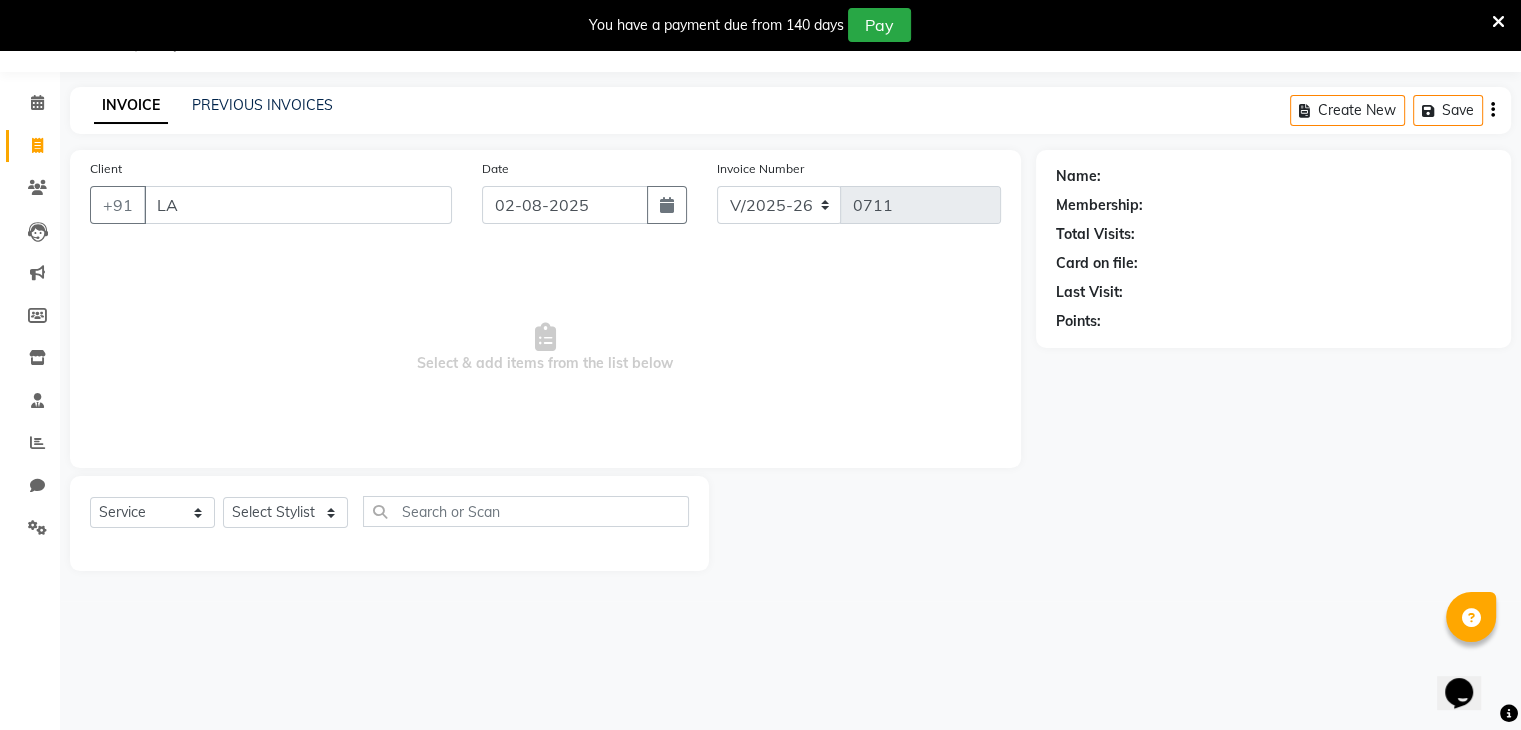type on "L" 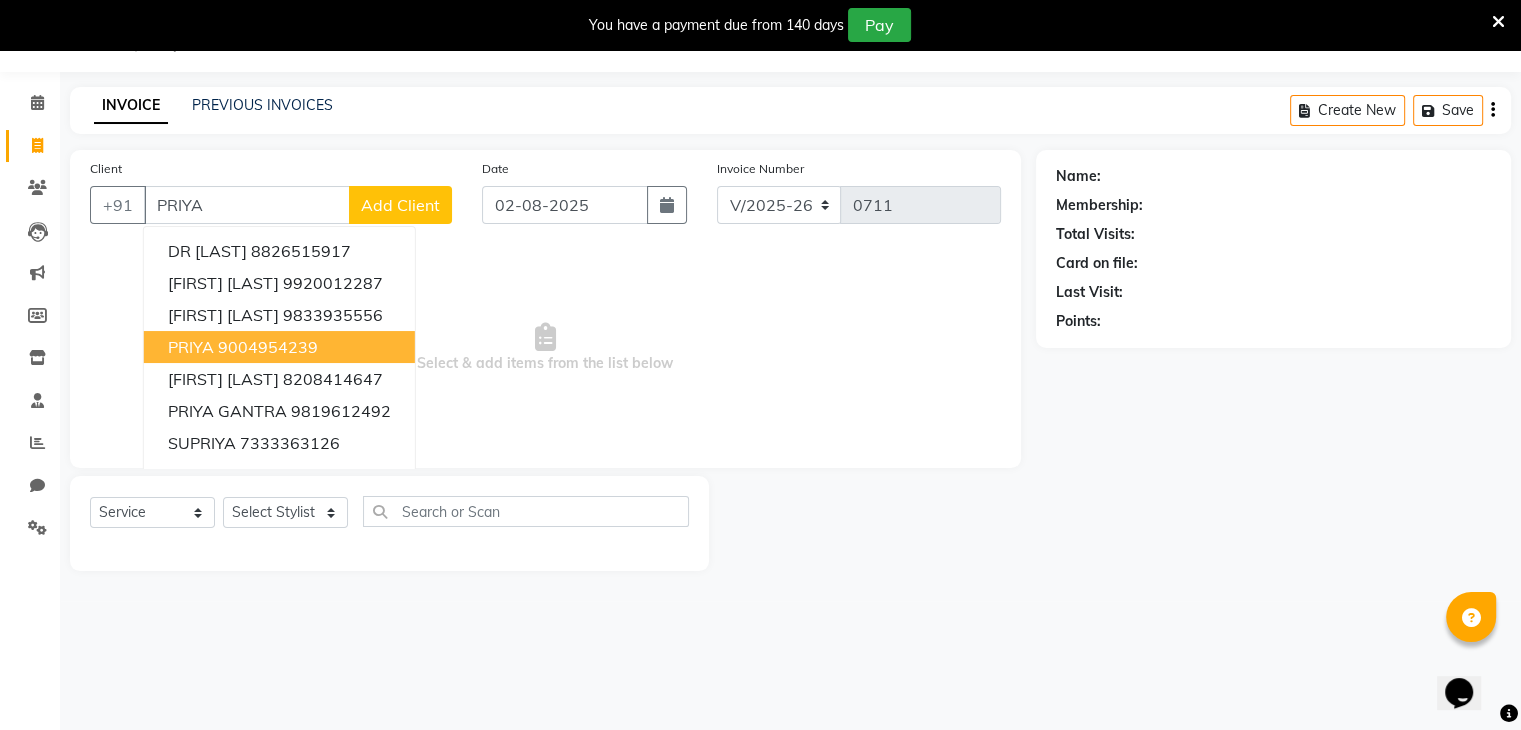 click on "9004954239" at bounding box center (268, 347) 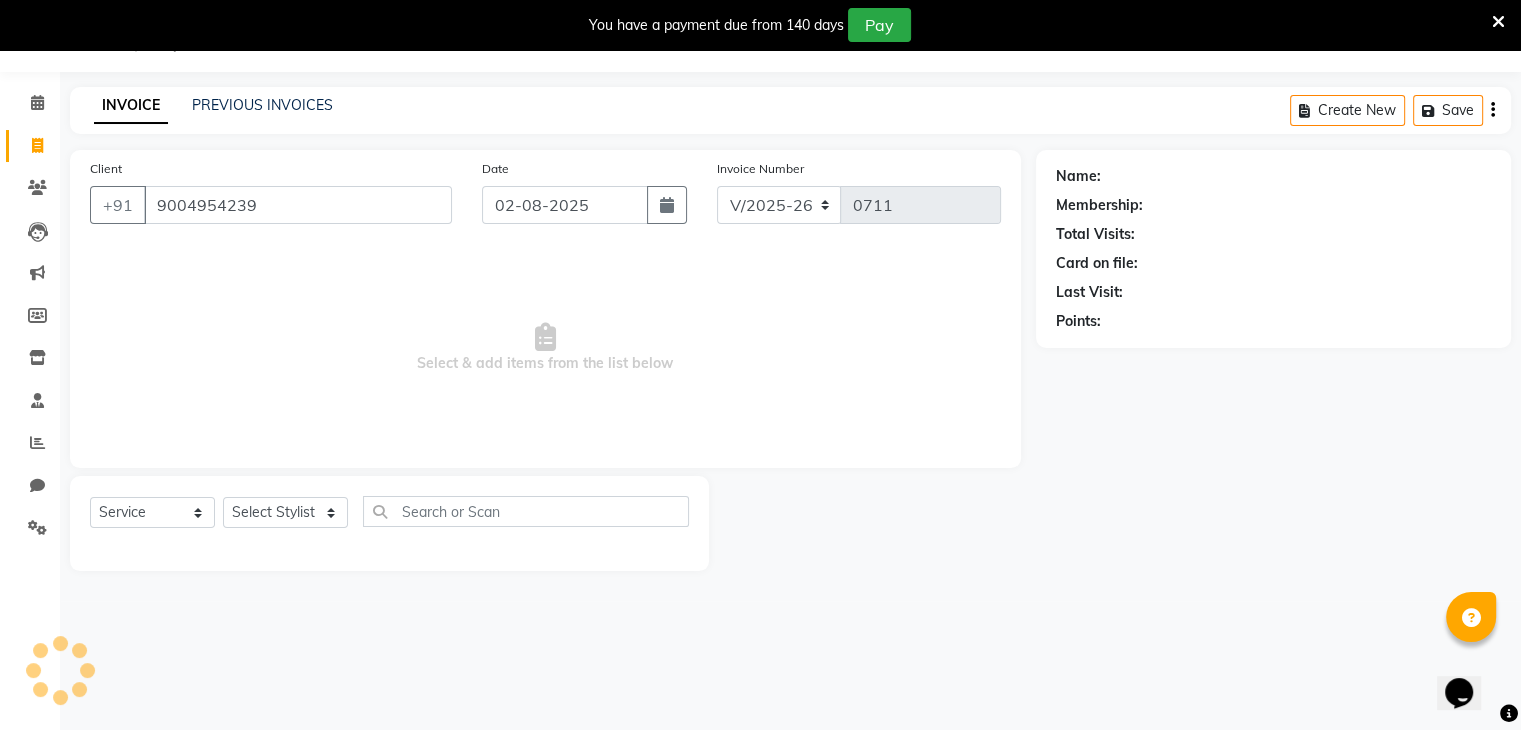 type on "9004954239" 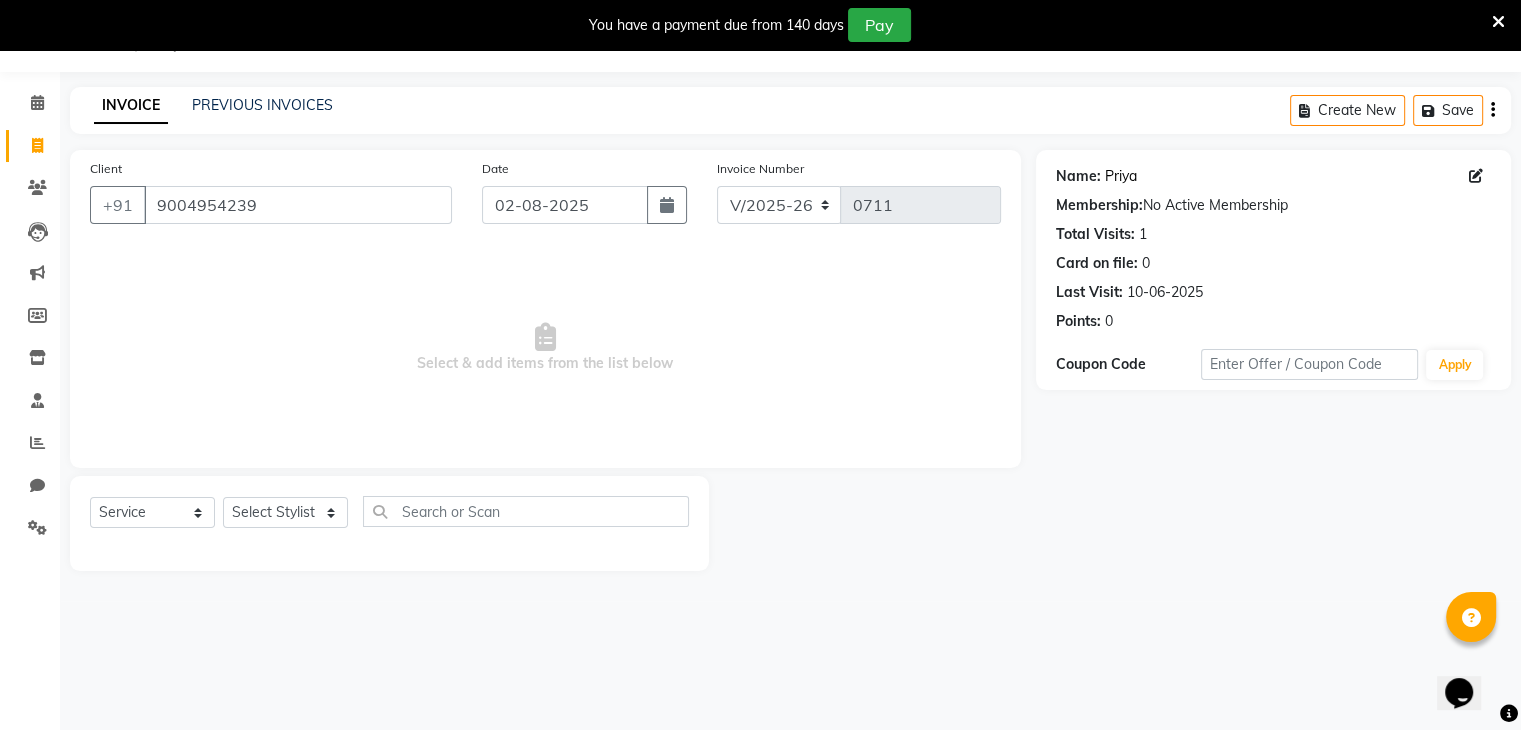click on "Priya" 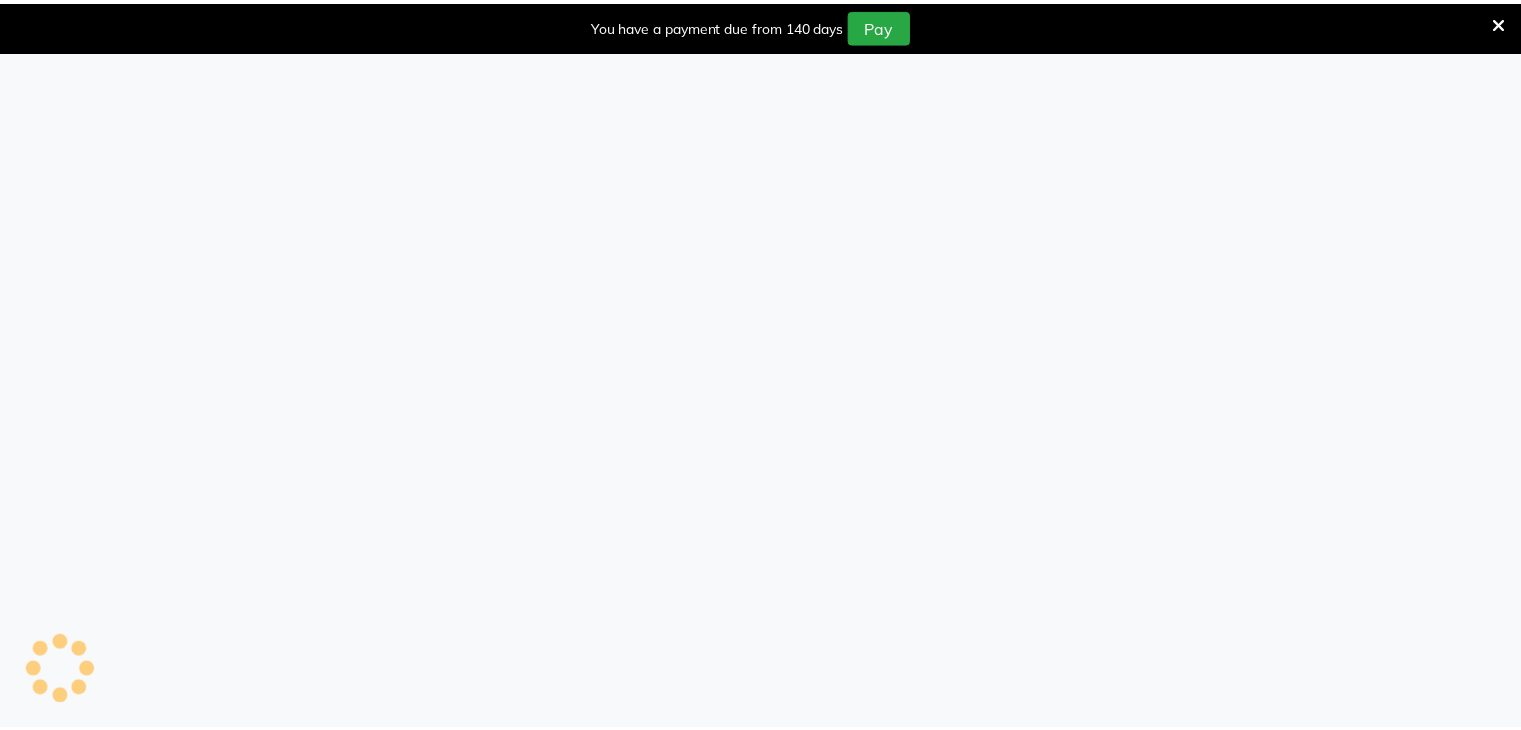 scroll, scrollTop: 0, scrollLeft: 0, axis: both 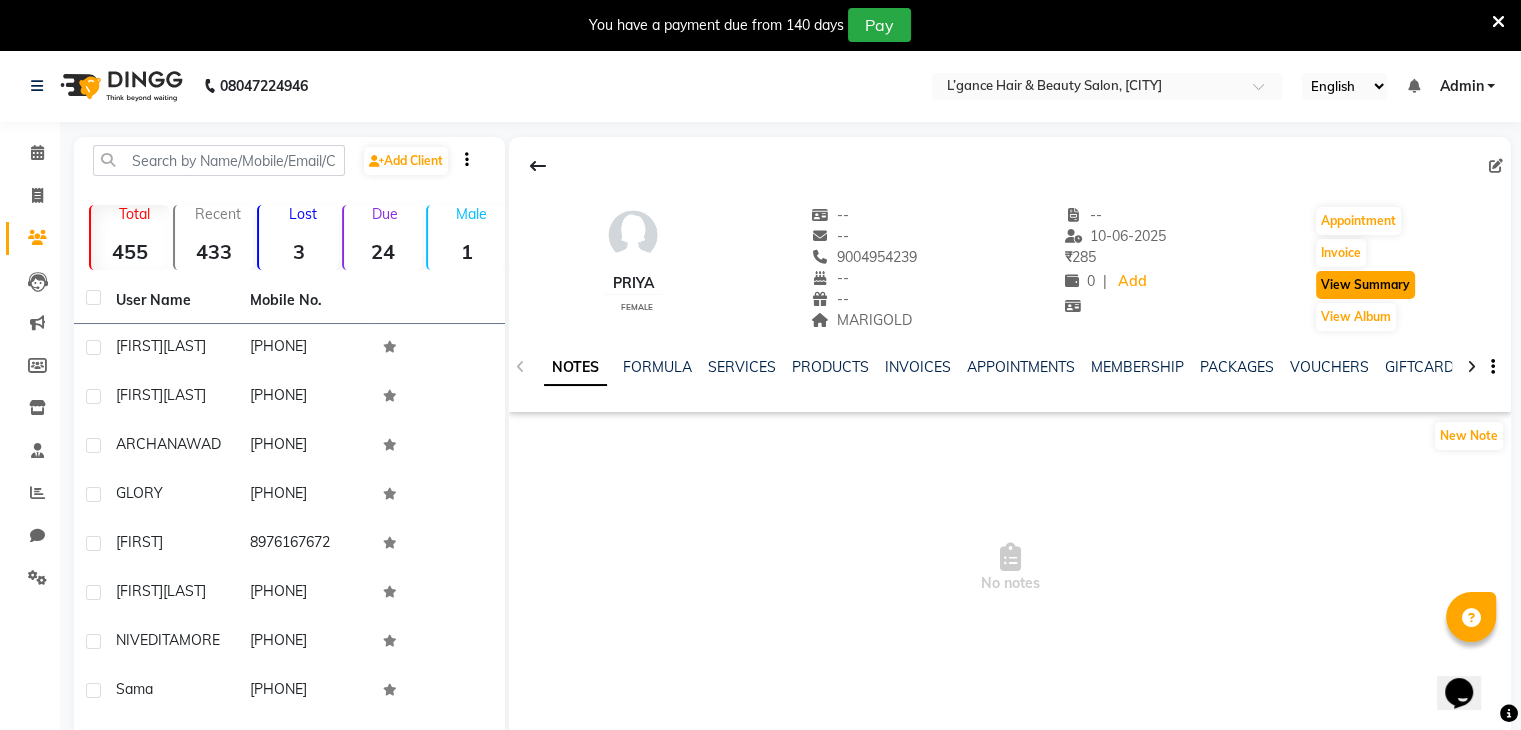 click on "View Summary" 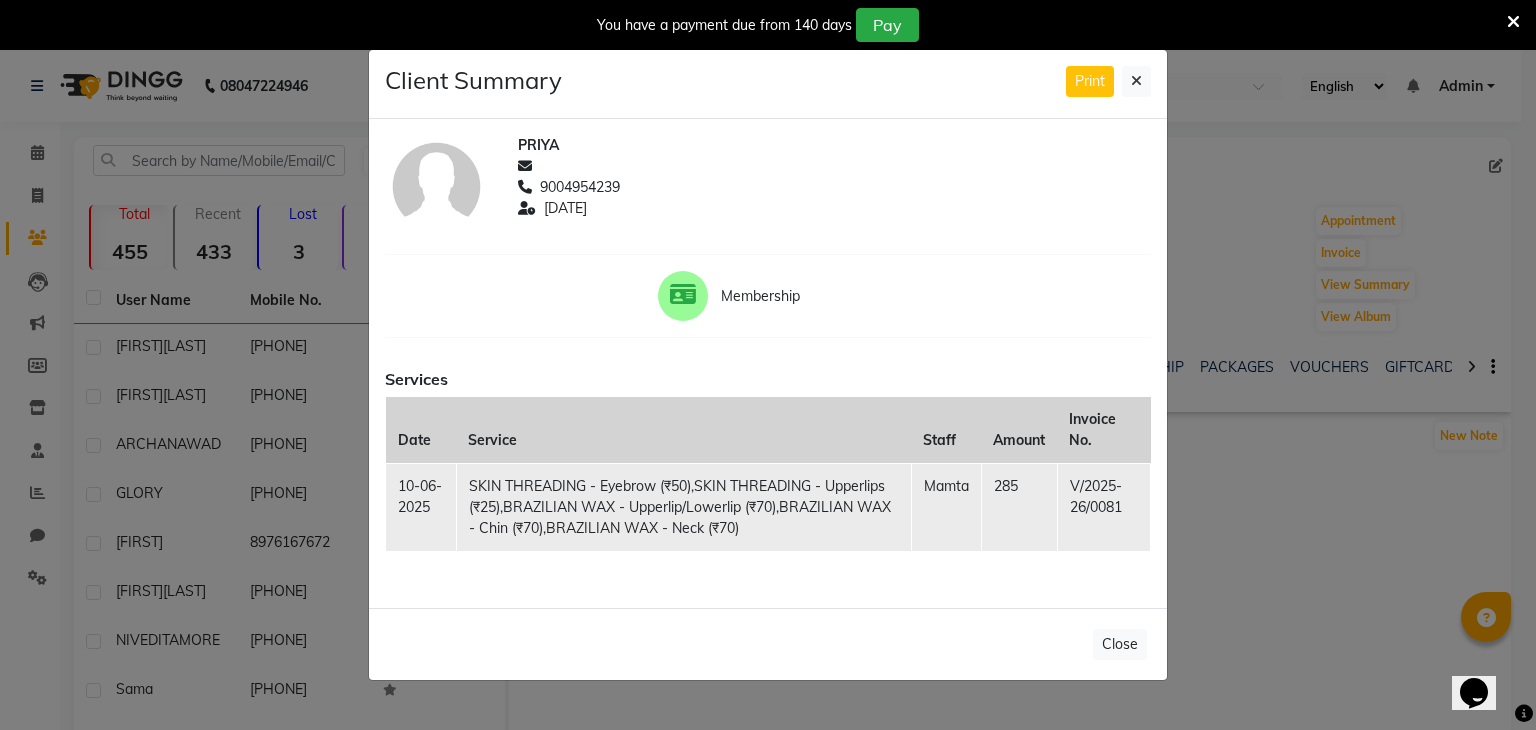click on "Client Summary Print [FIRST]  [PHONE] [DATE] Membership Services Date Service Staff Amount Invoice No. [DATE] SKIN THREADING - Eyebrow (₹50),SKIN THREADING - Upperlips (₹25),BRAZILIAN WAX - Upperlip/Lowerlip (₹70),BRAZILIAN WAX - Chin (₹70),BRAZILIAN WAX - Neck (₹70) [LAST] [NUMBER] [INVOICE] Close" 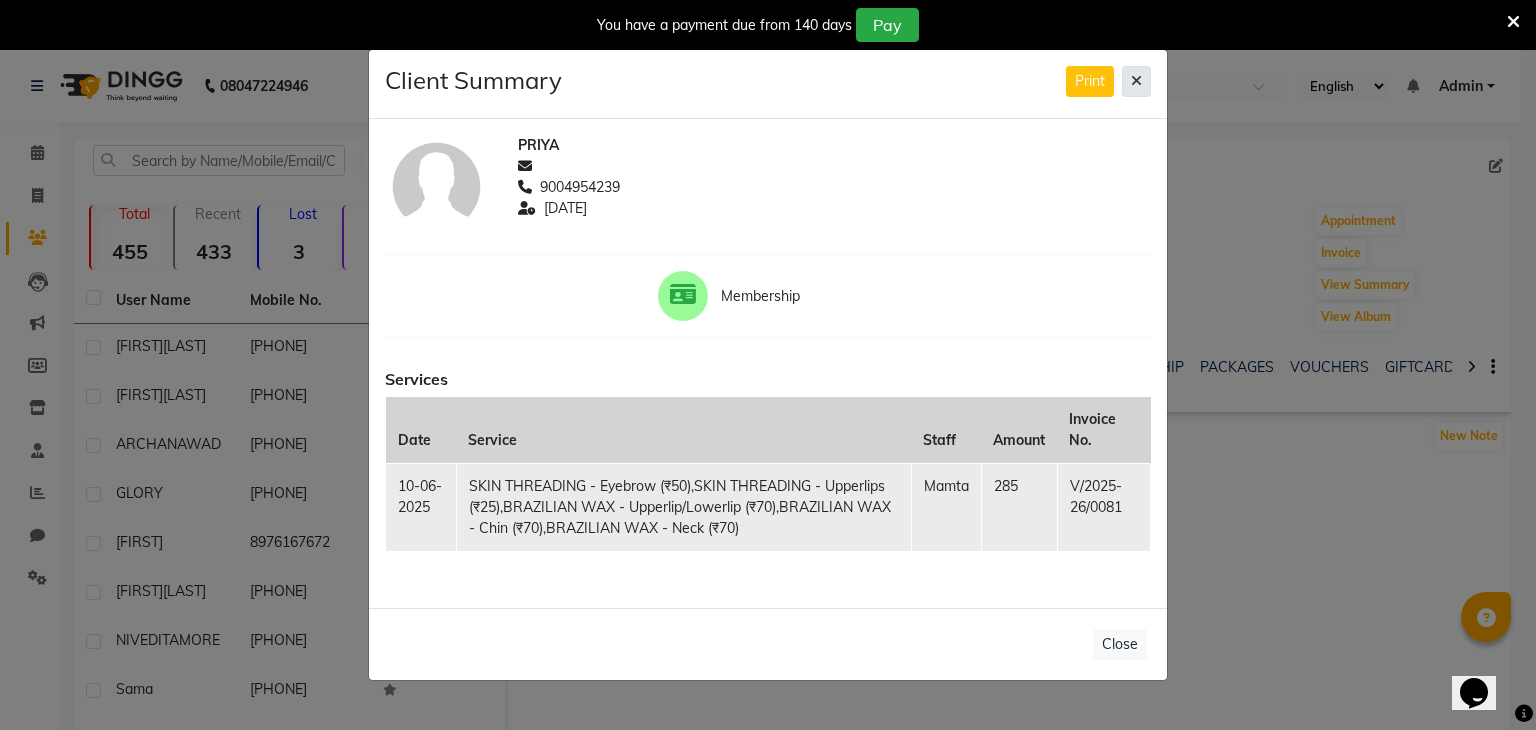 click 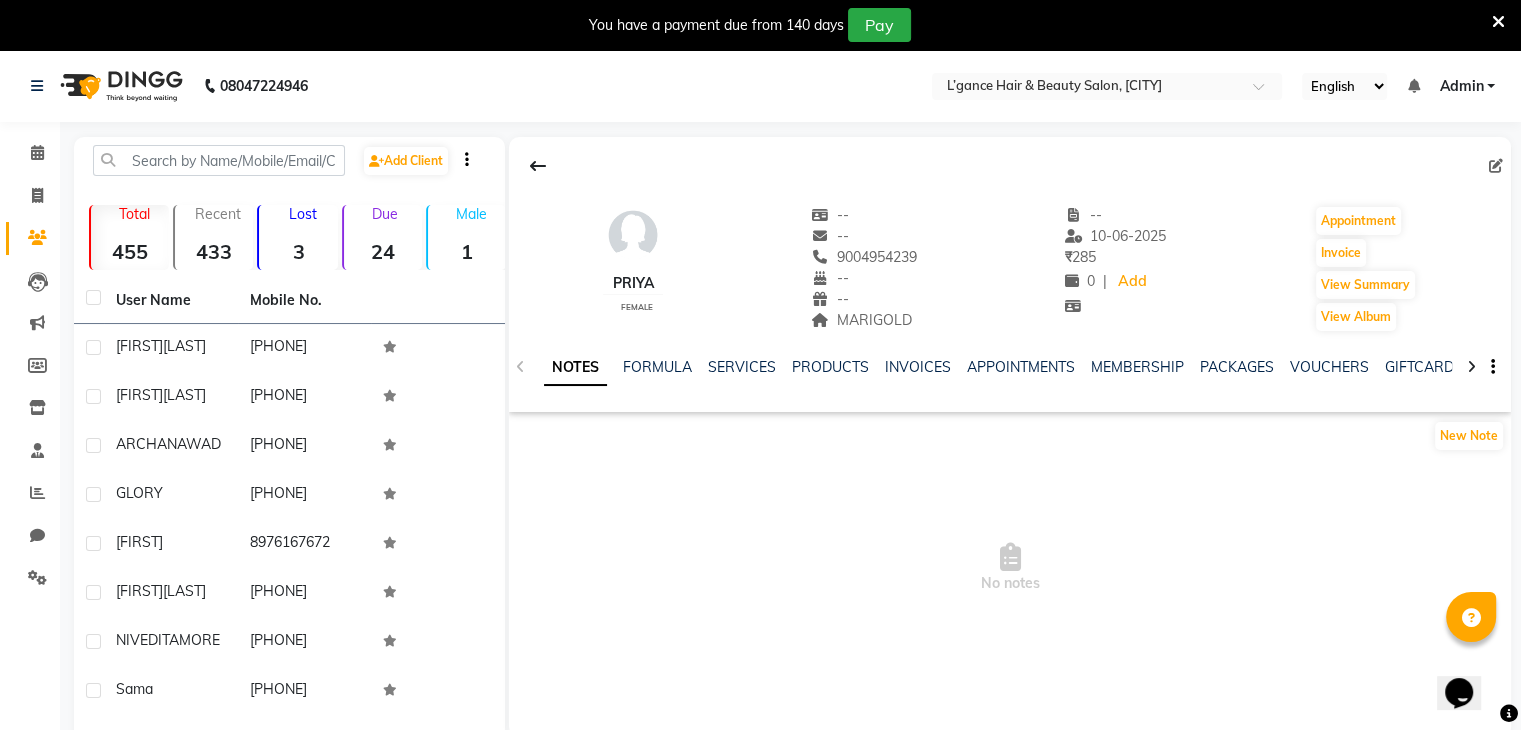 click at bounding box center (1498, 25) 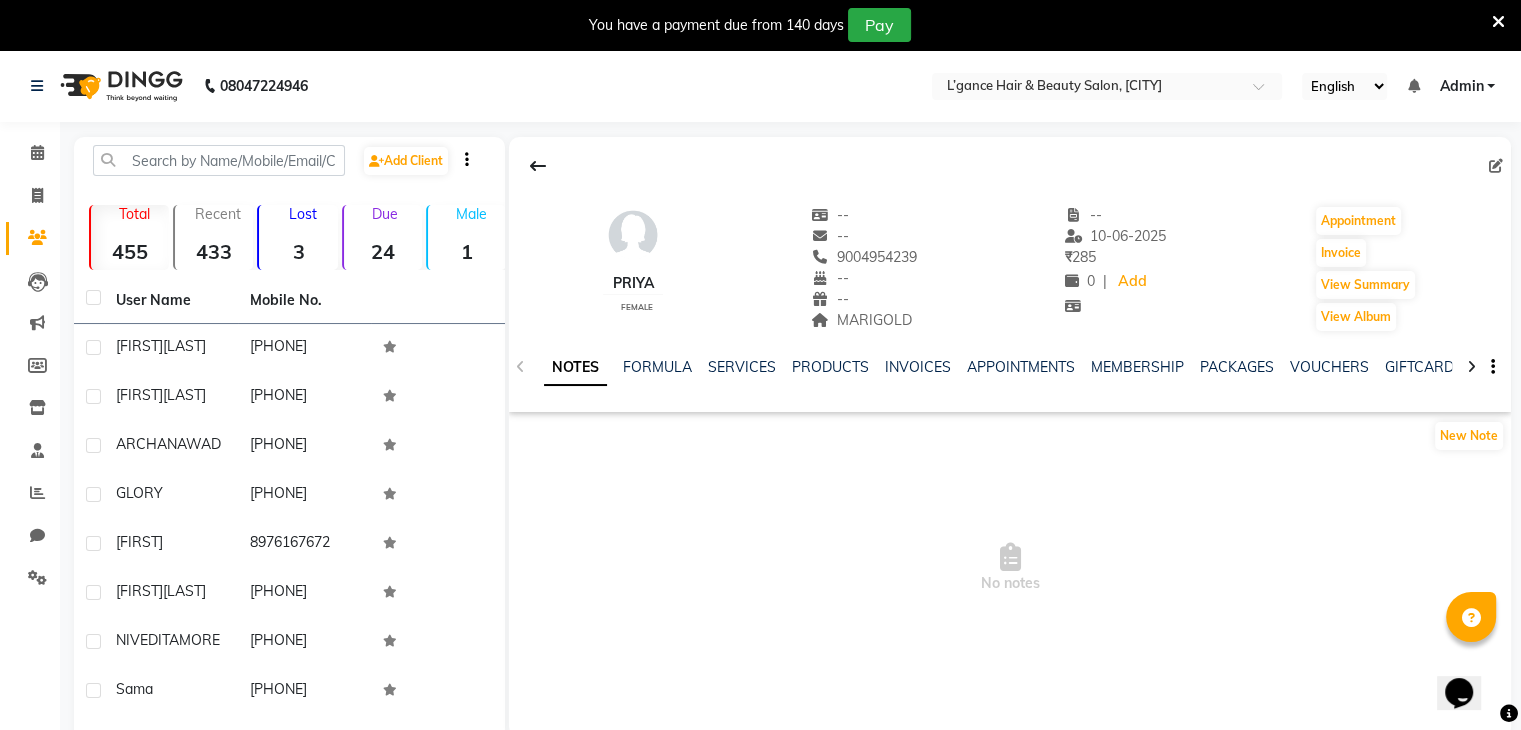 click at bounding box center (1498, 22) 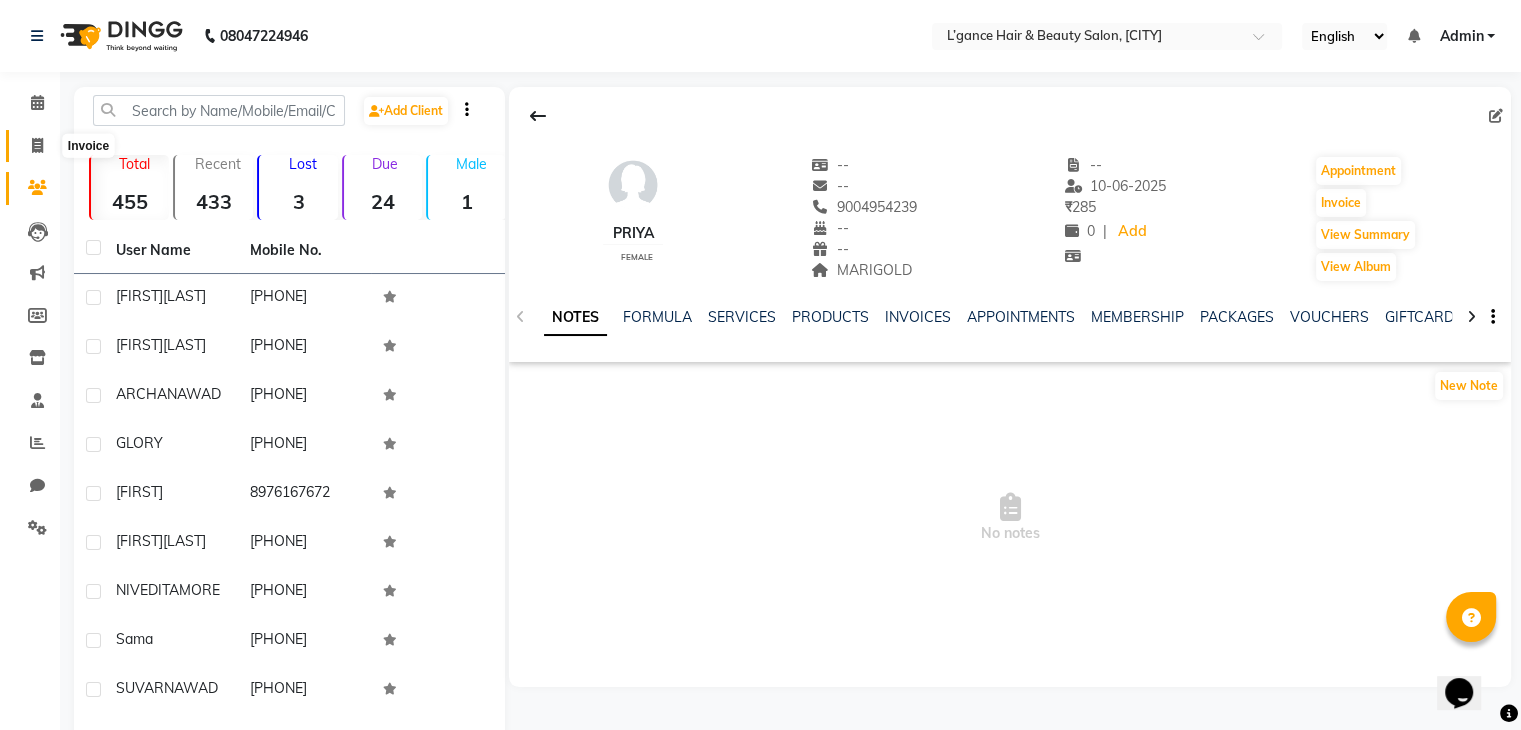 click 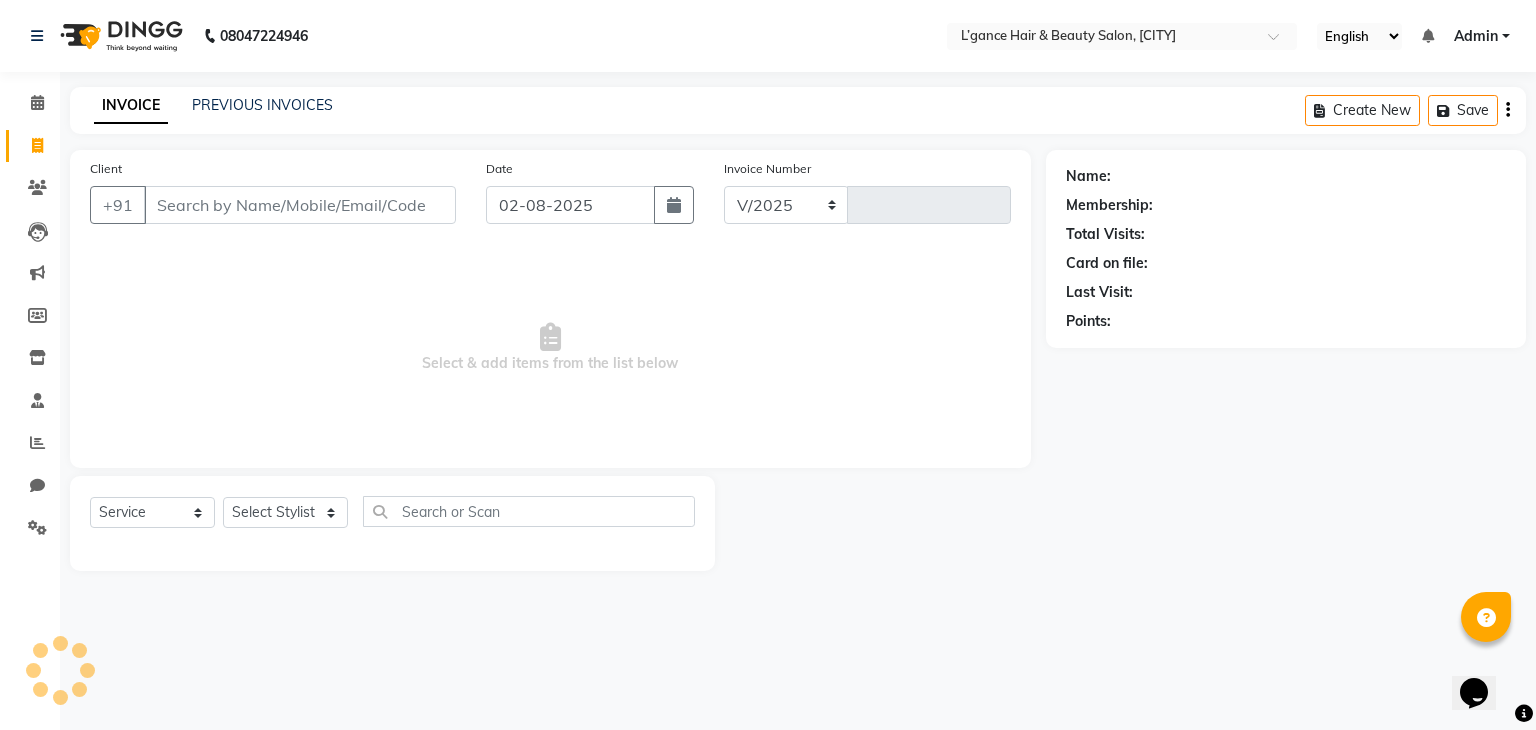 select on "7828" 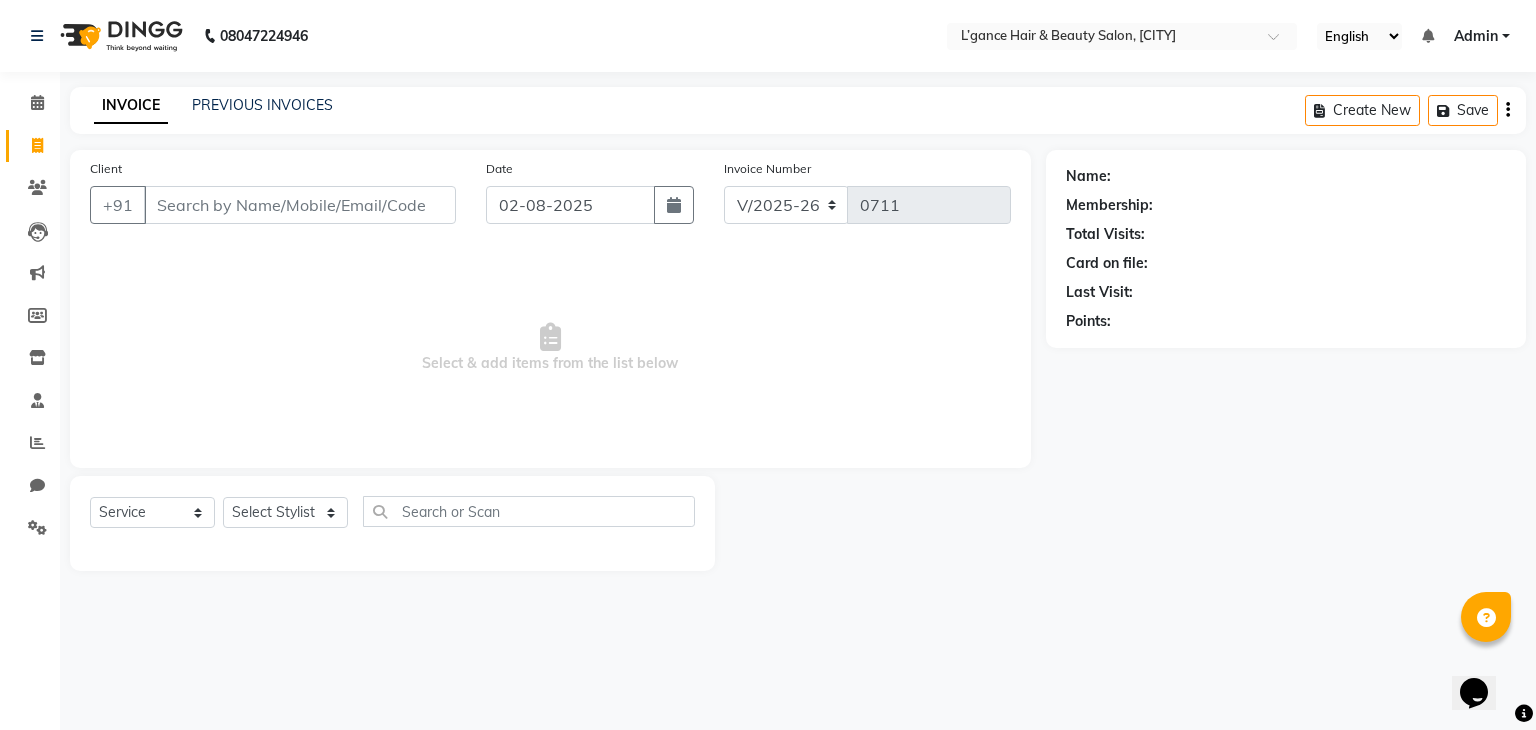 click on "Client" at bounding box center [300, 205] 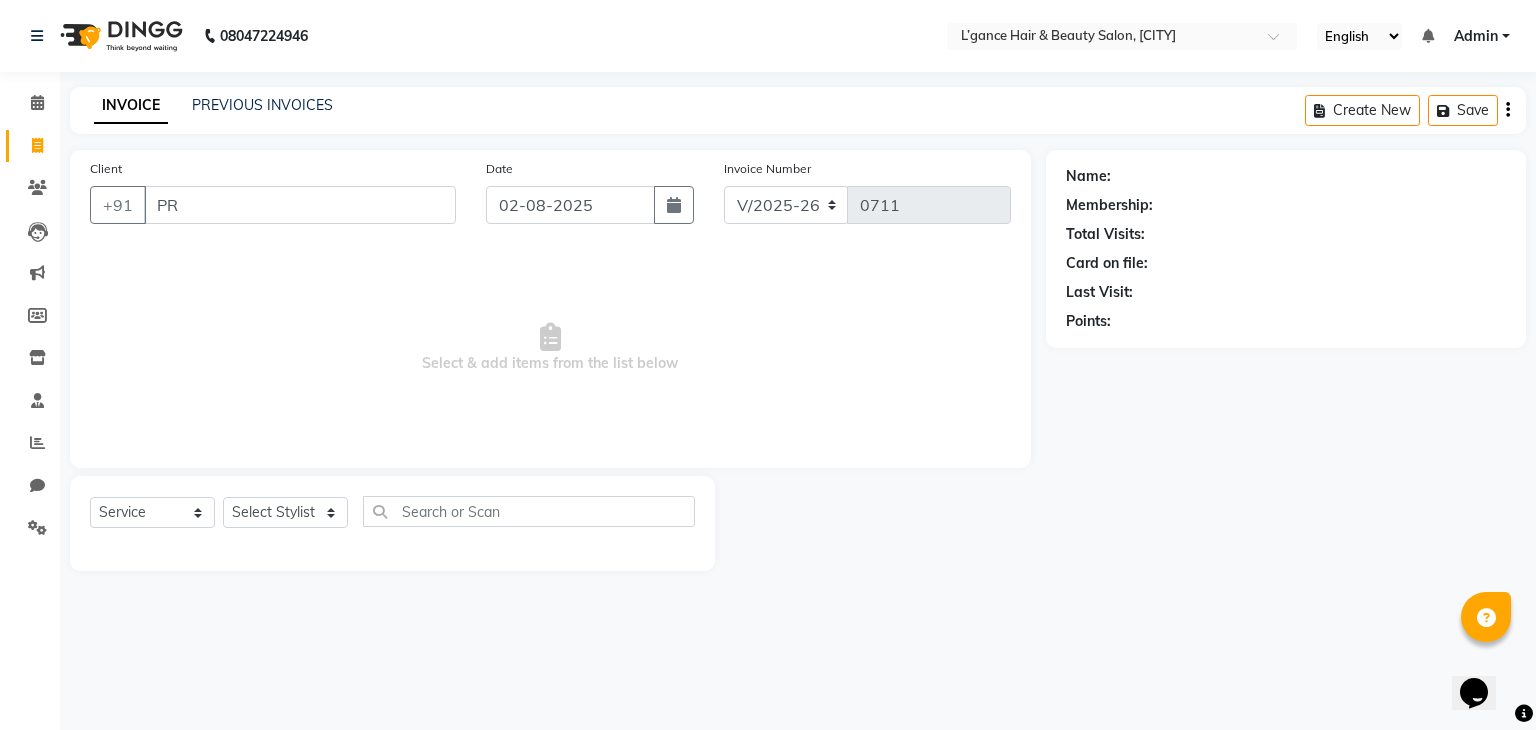 type on "P" 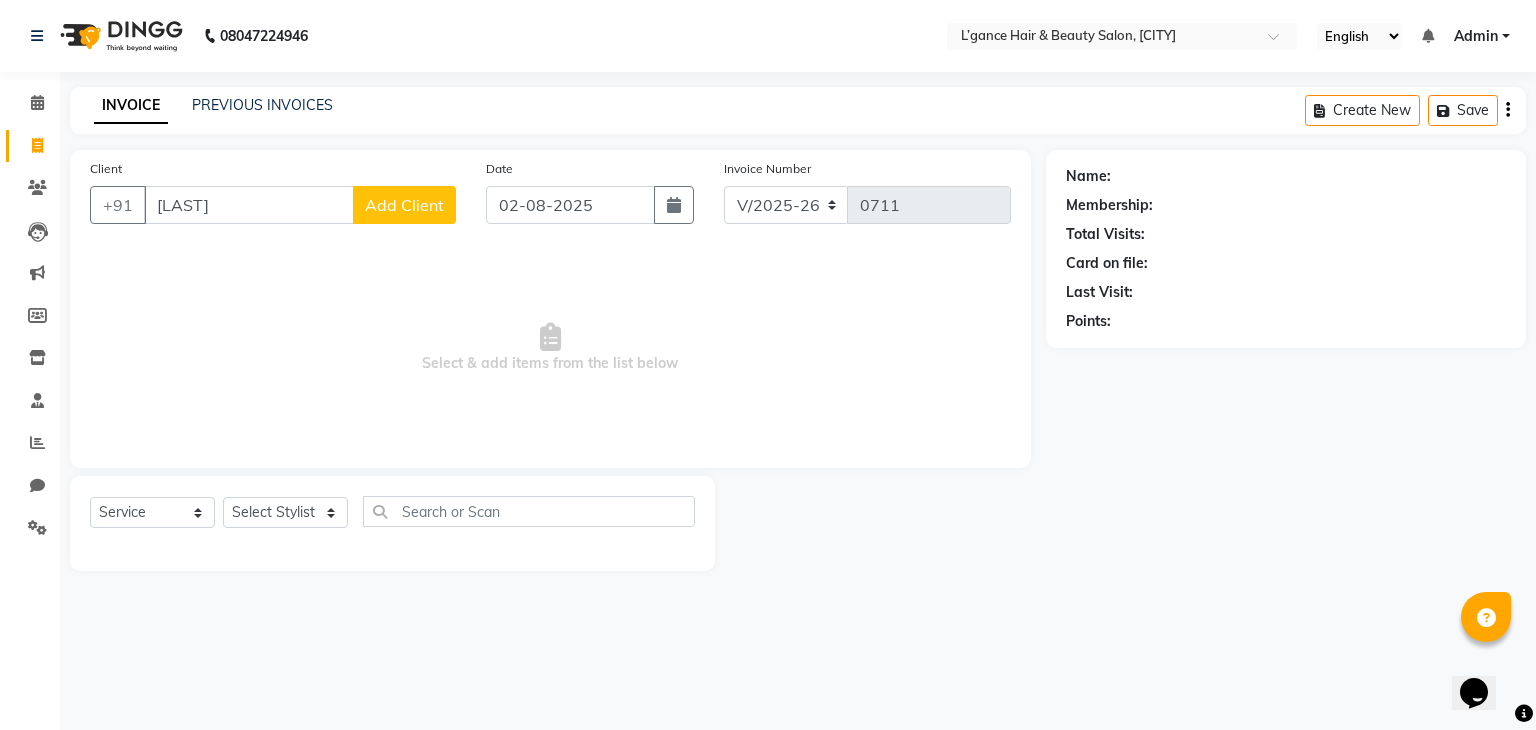 click on "[FIRST]" at bounding box center [249, 205] 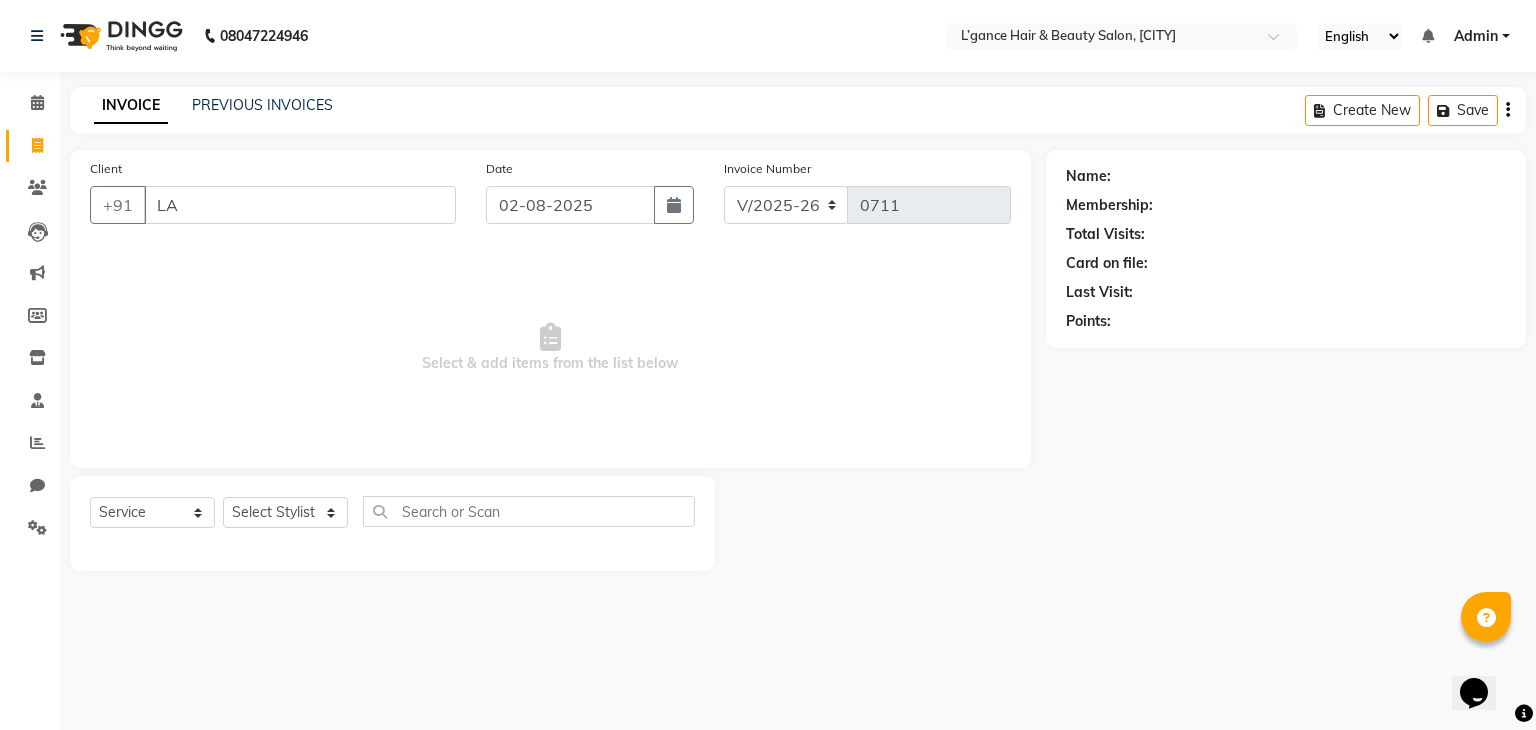 type on "L" 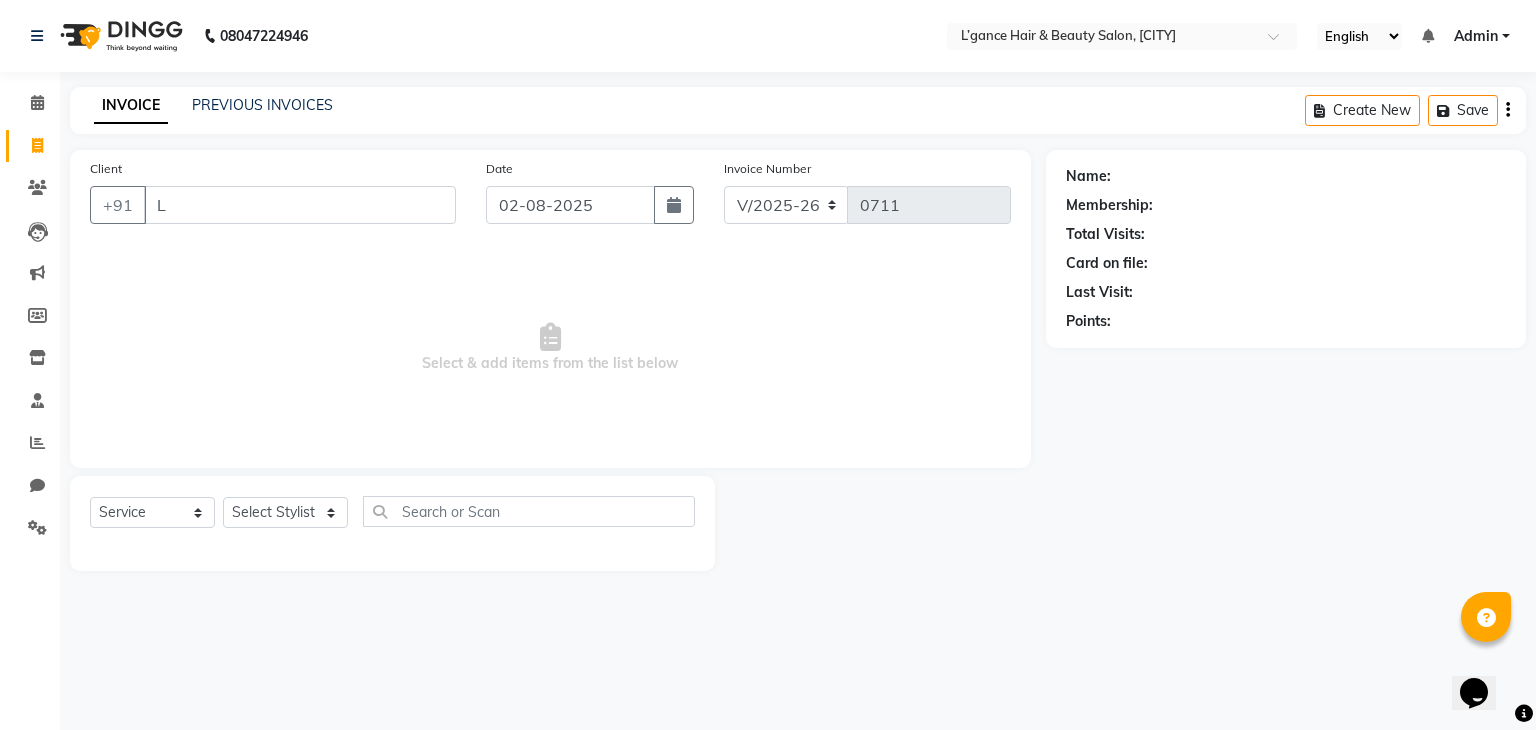 type 